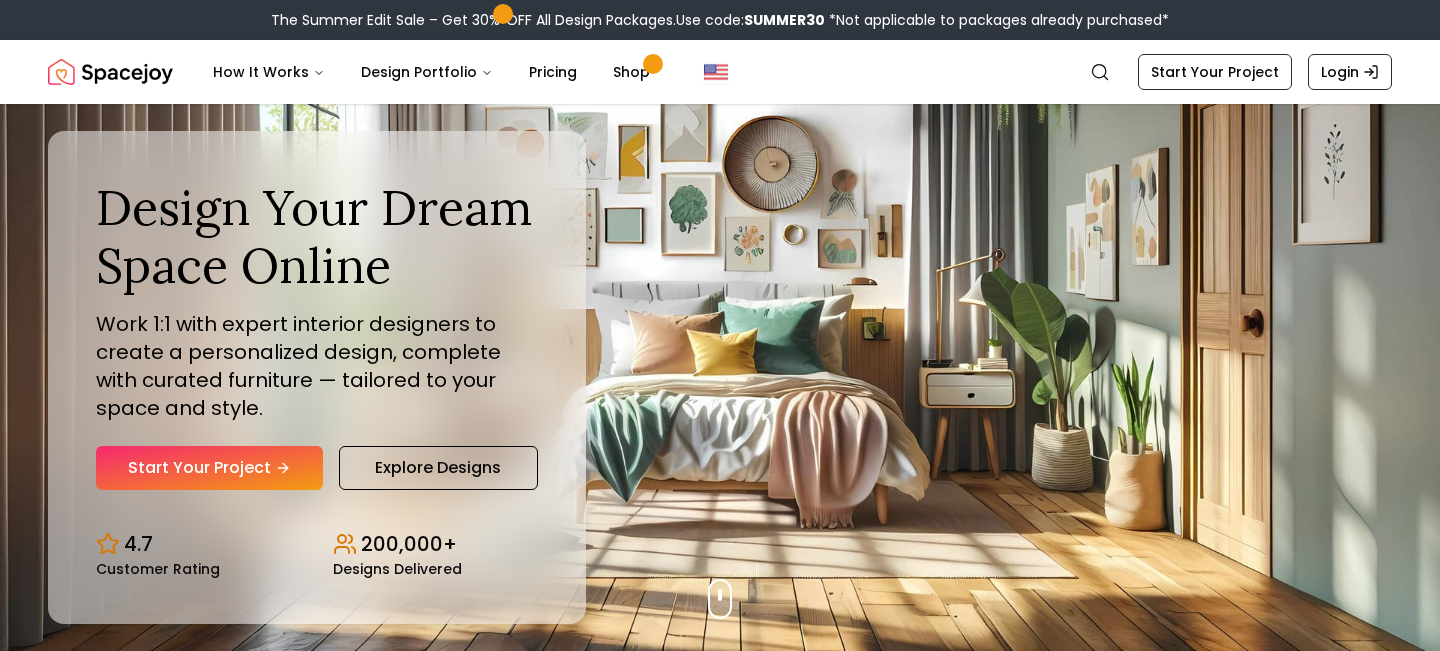 scroll, scrollTop: 402, scrollLeft: 0, axis: vertical 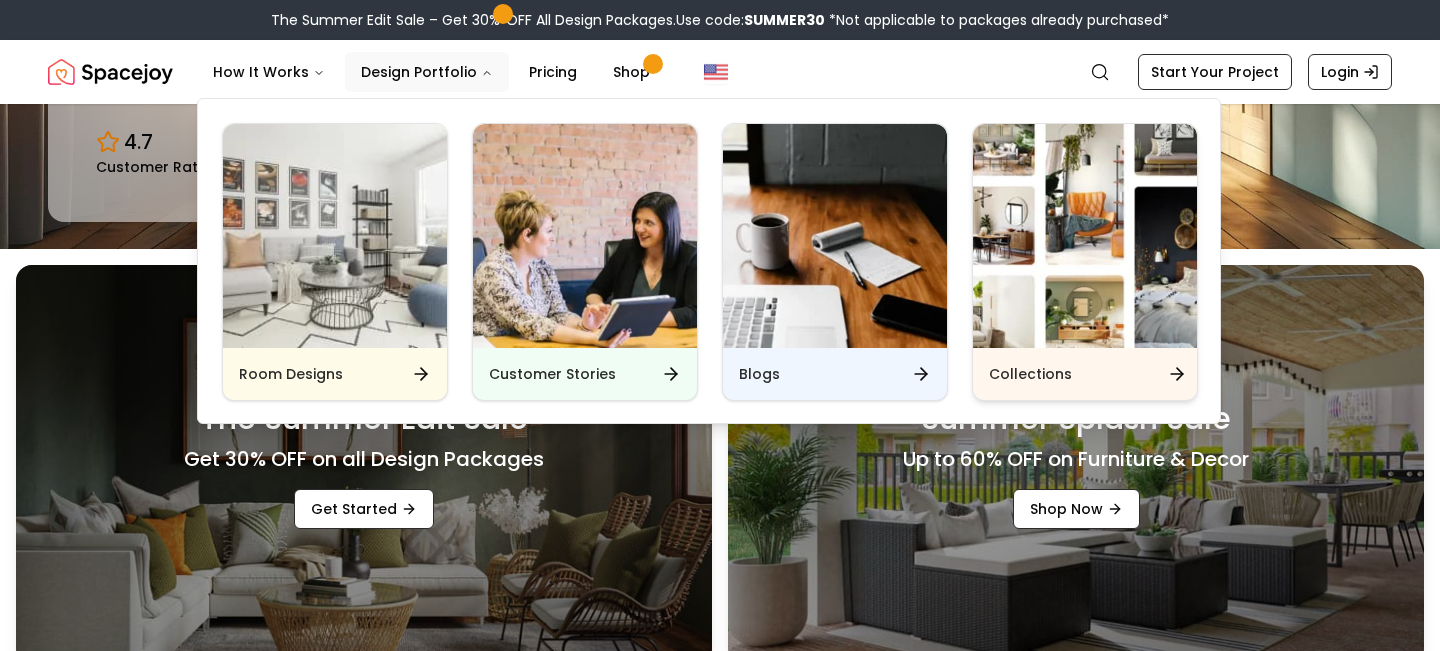 click at bounding box center (1085, 236) 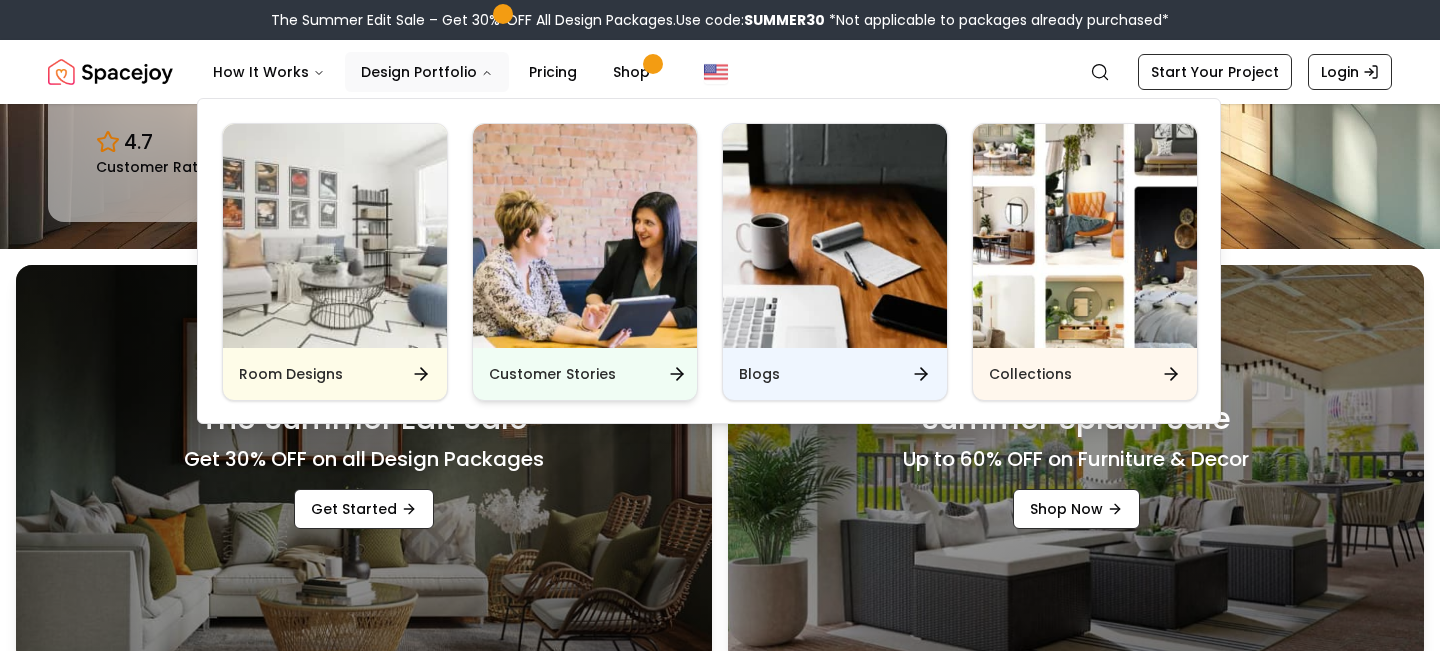 scroll, scrollTop: 0, scrollLeft: 0, axis: both 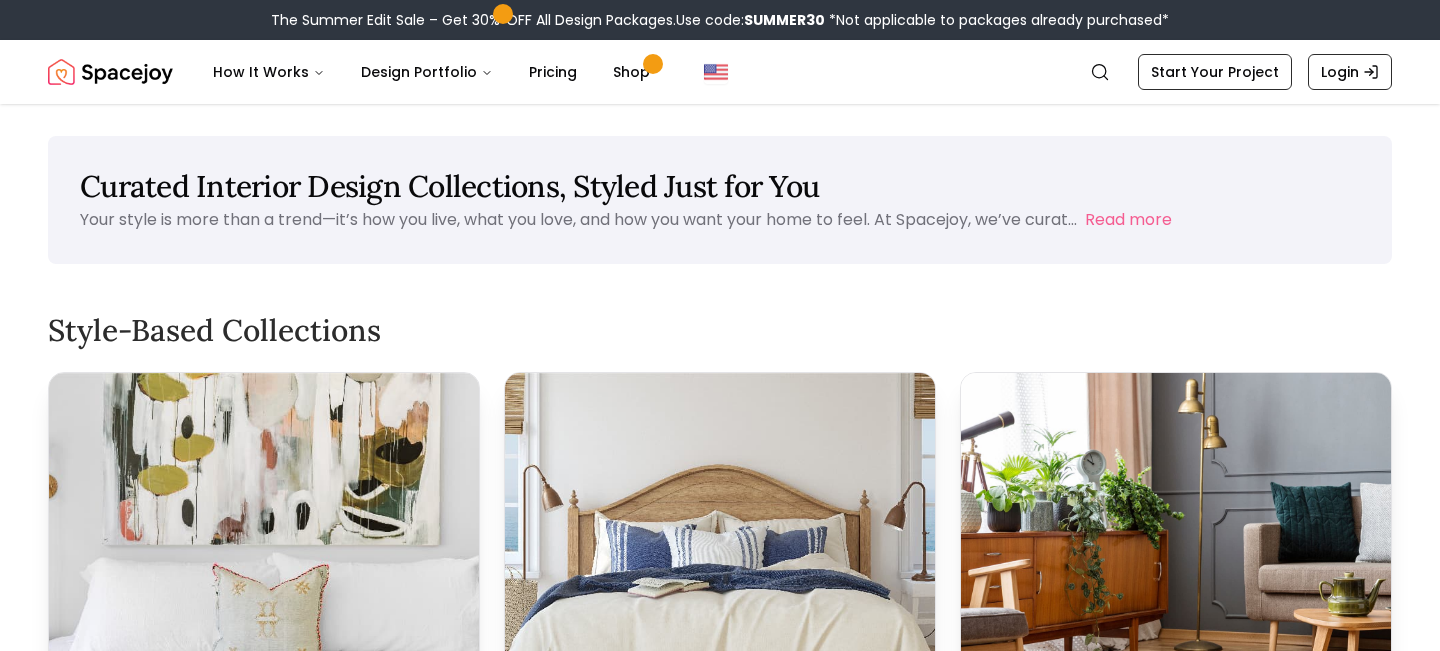 click on "Curated Interior Design Collections, Styled Just for You Your style is more than a trend—it’s how you live, what you love, and how you want your home to feel. At Spacejoy, we’ve curat... Read more Style-Based Collections Modern Minimalist Clean lines, soft neutrals, and intentional design. This collection brings calm and clarity to every space. View Collection Coastal & Beach-Inspired Spaces Light woods, breezy textiles, and beach-inspired tones—this look feels like a vacation at home. View Collection Mid-Century Modern Looks Organic shapes, bold accents, and nostalgic charm meet in this cozy, timeless collection. View Collection Boho Comfort A curated mix of textures, layers, and global influences that make your space feel lived-in and loved. View Collection Industrial Loft Style Raw materials, sleek silhouettes, and modern functionality—perfect for lofts and city apartments. View Collection Rustic Warmth Collection Natural textures and cozy finishes rooted in comfort. View Collection Read more" at bounding box center (720, 5056) 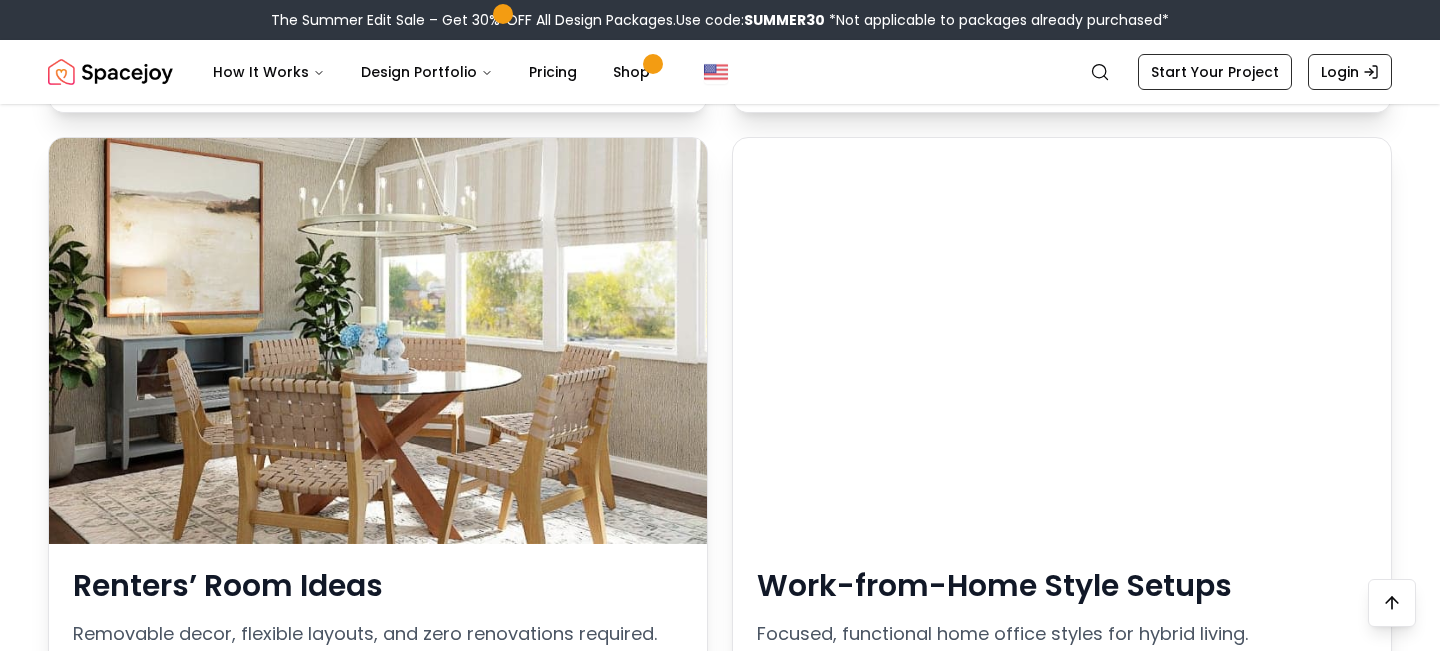scroll, scrollTop: 2982, scrollLeft: 0, axis: vertical 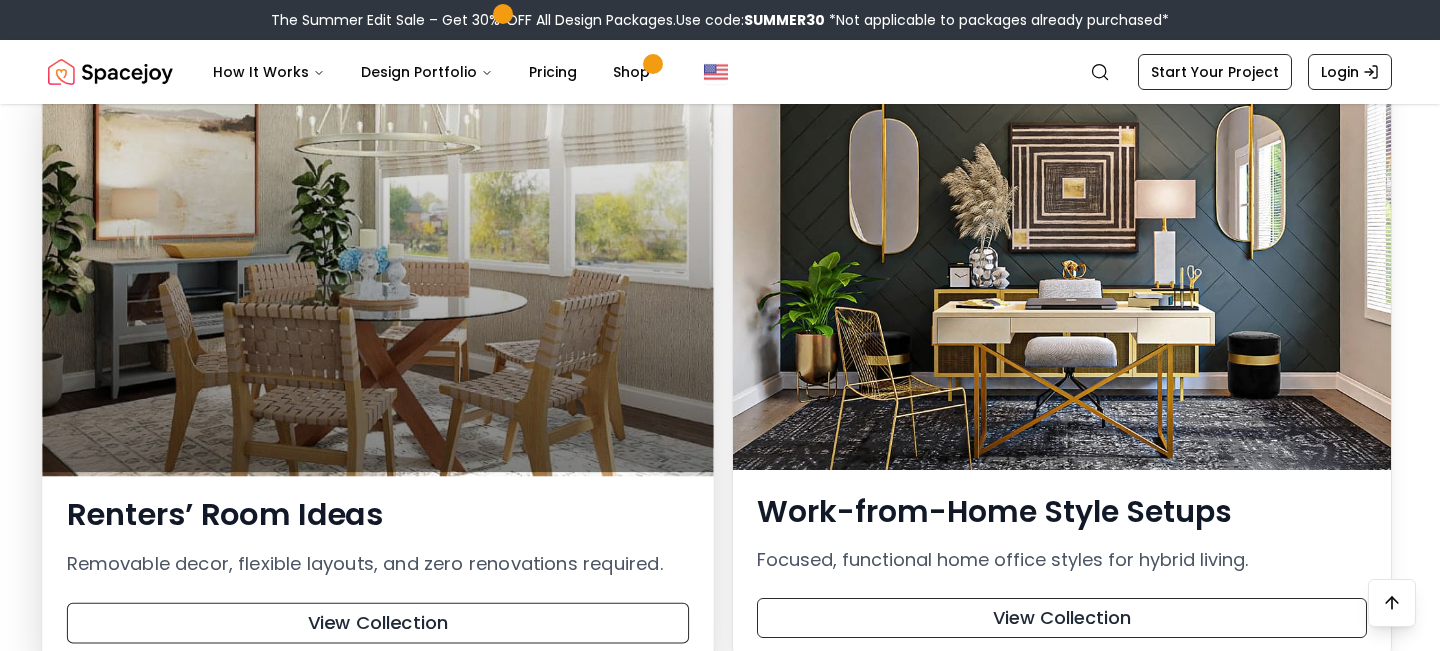 click at bounding box center [377, 265] 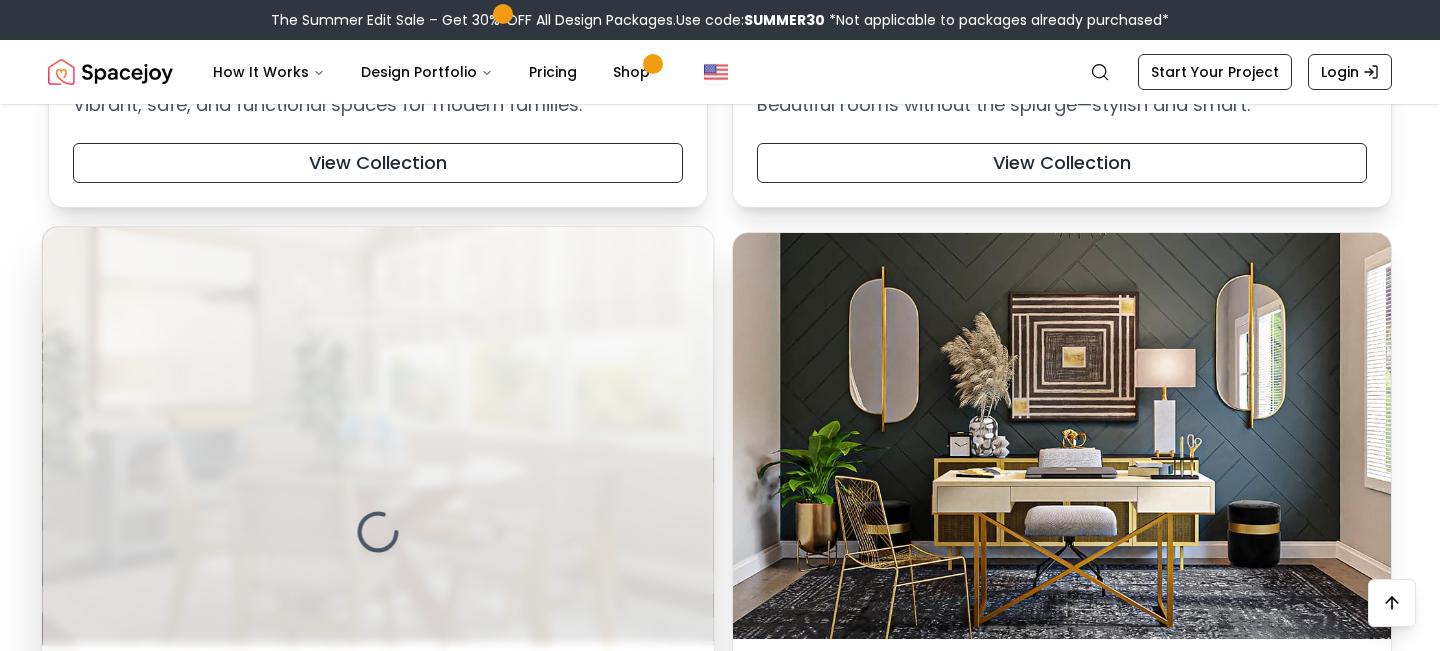 scroll, scrollTop: 2812, scrollLeft: 0, axis: vertical 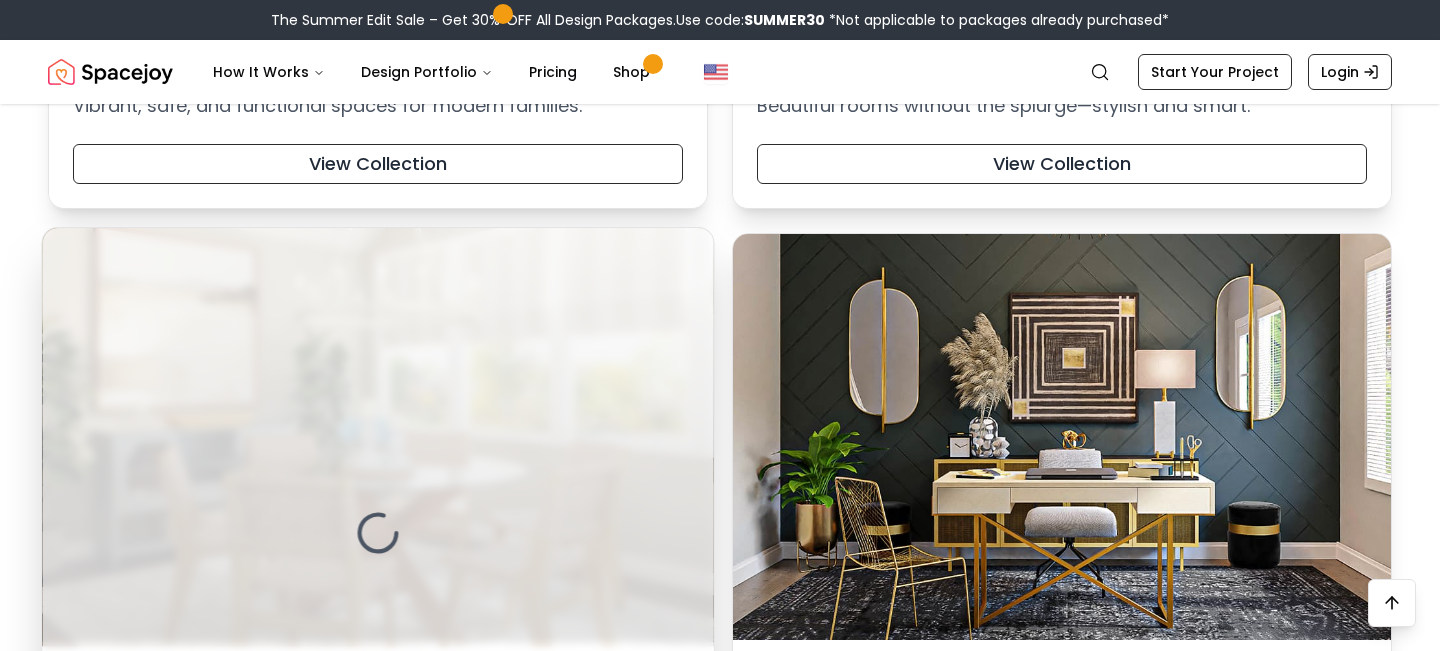 click at bounding box center [377, 533] 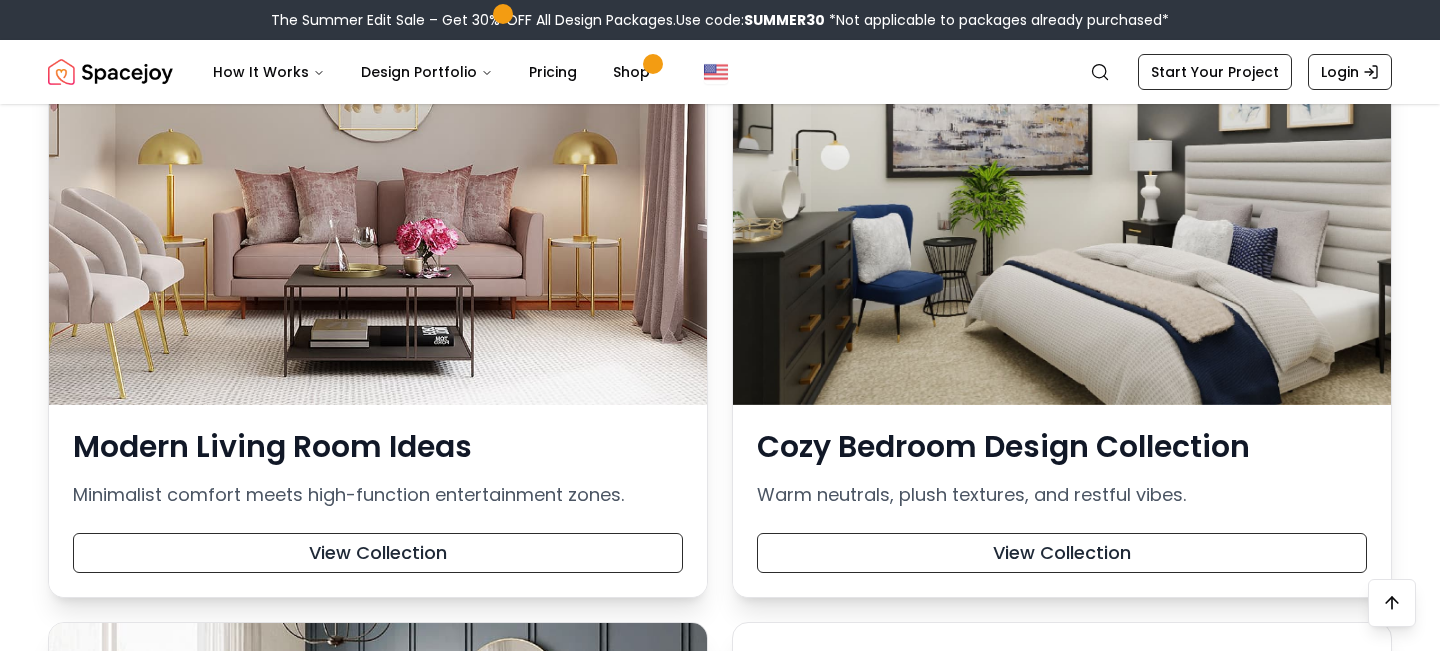 scroll, scrollTop: 4755, scrollLeft: 0, axis: vertical 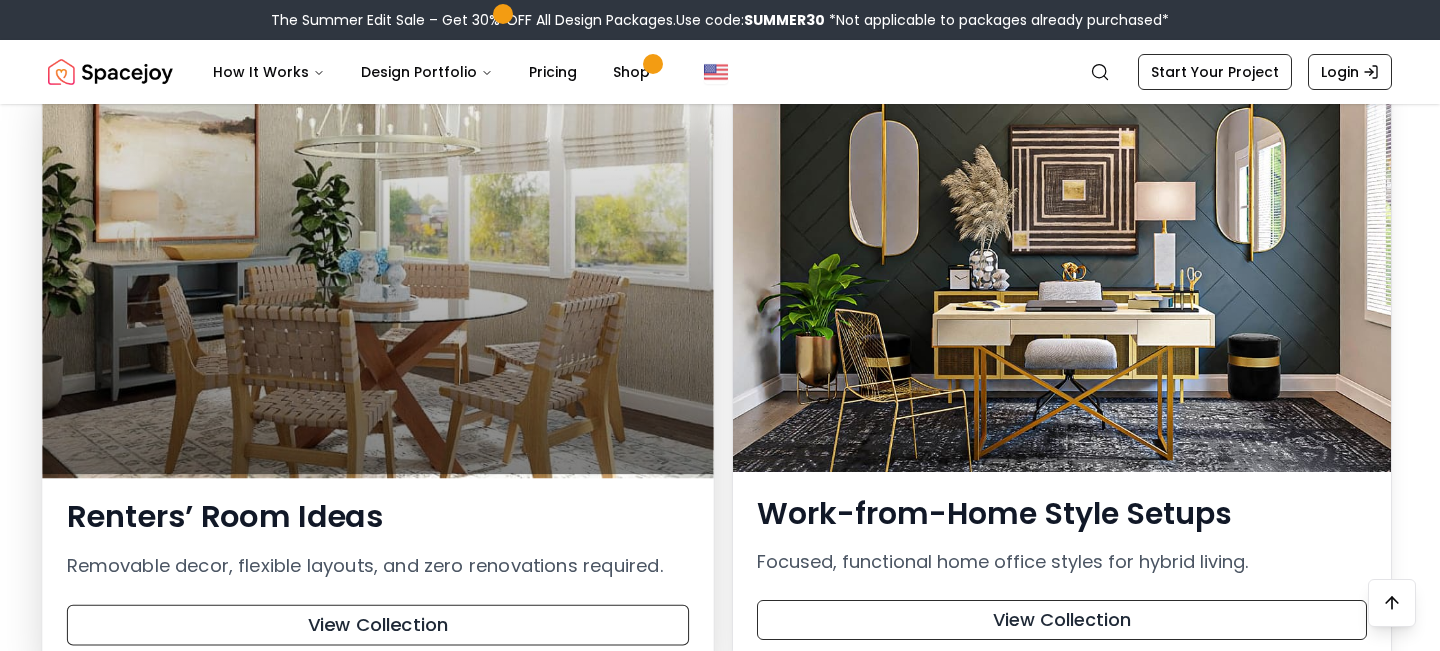 click at bounding box center [377, 267] 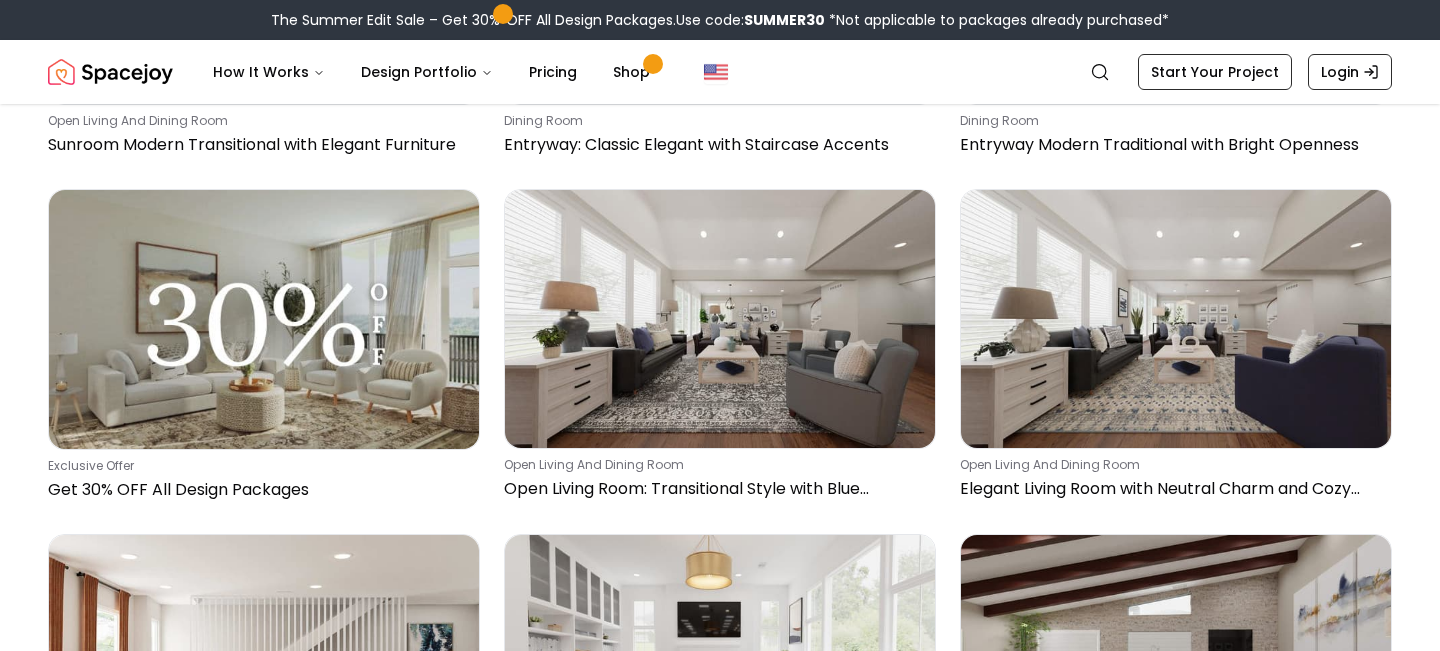 scroll, scrollTop: 0, scrollLeft: 0, axis: both 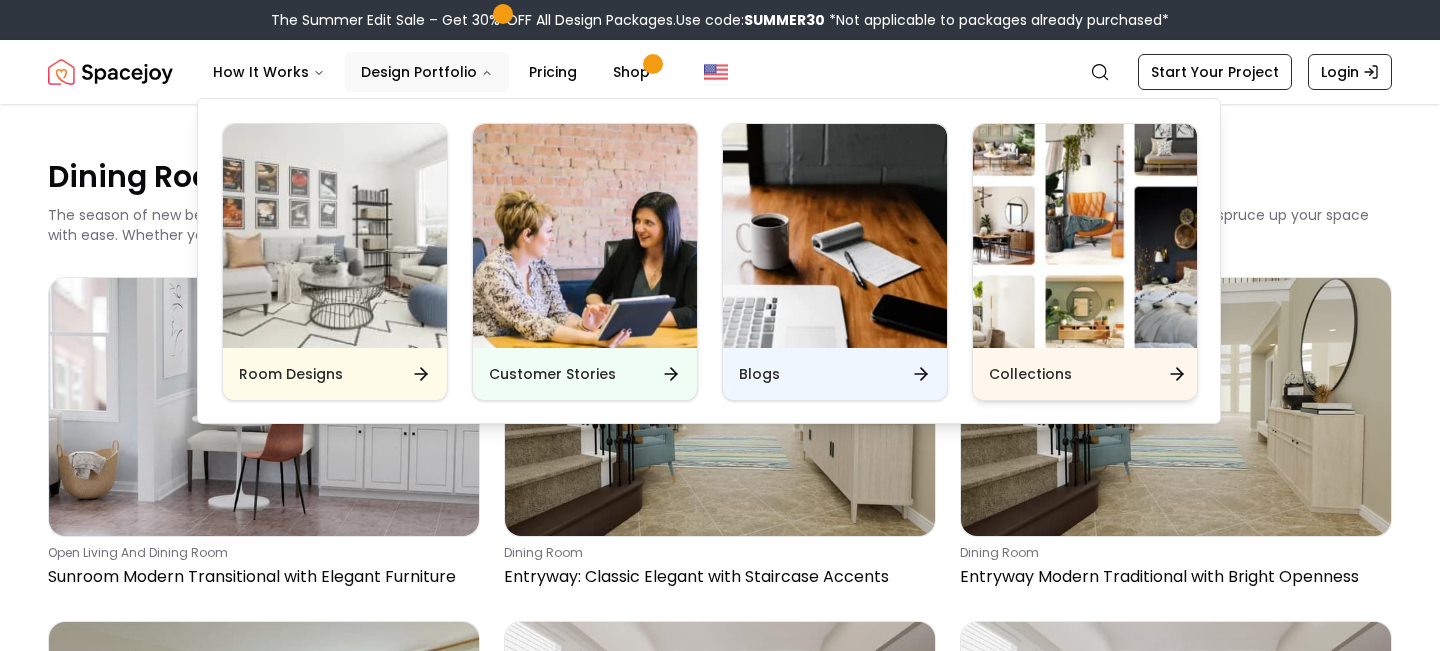 click at bounding box center (1085, 236) 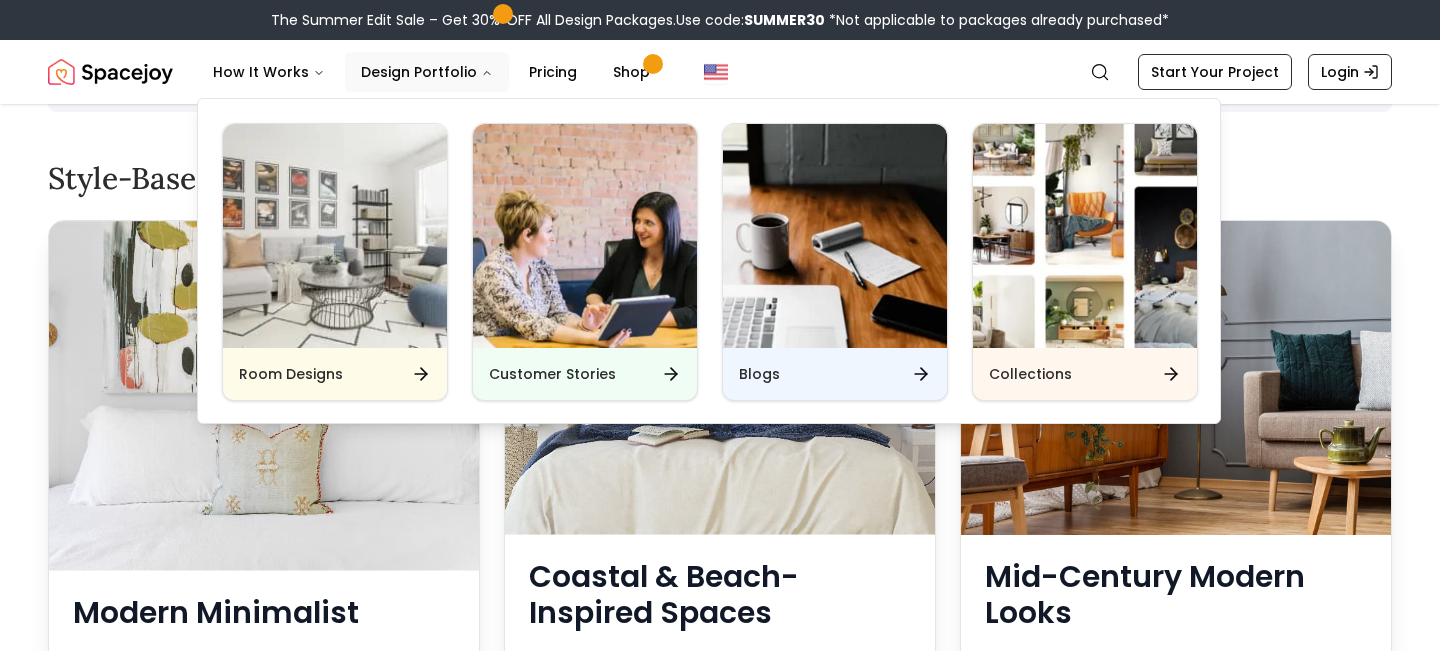 scroll, scrollTop: 162, scrollLeft: 0, axis: vertical 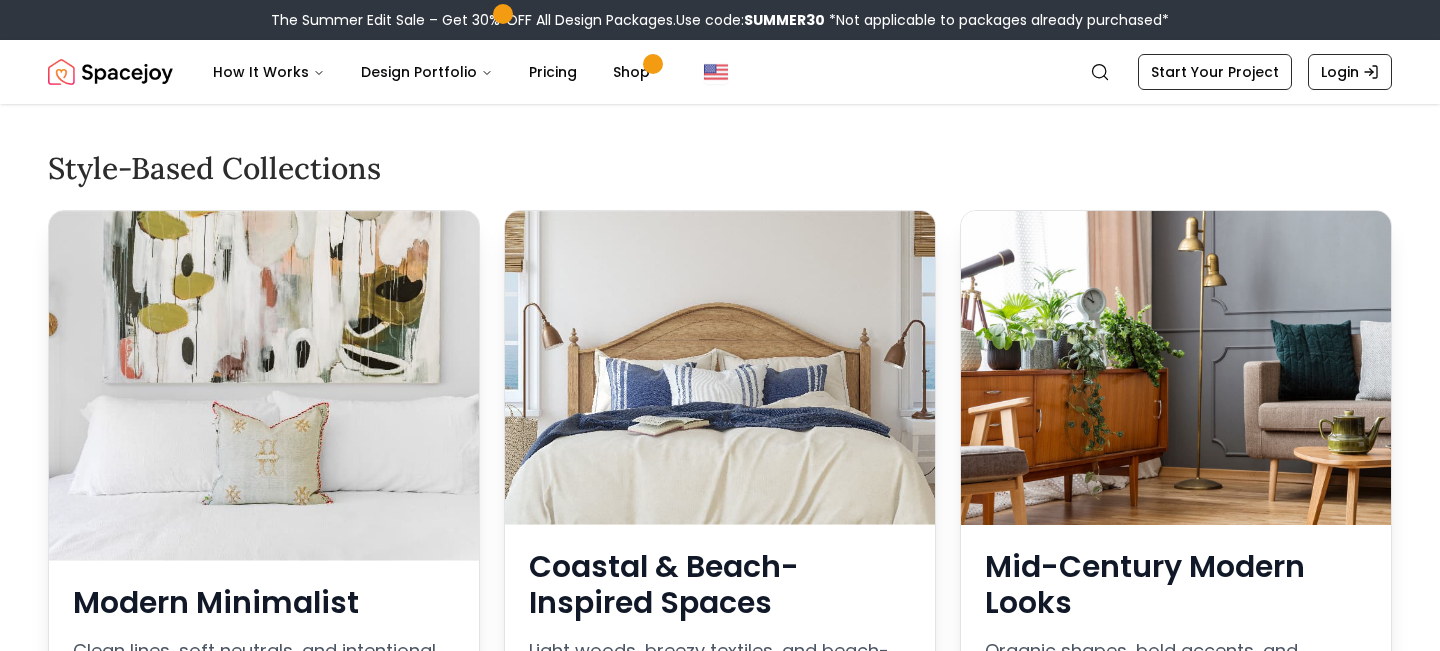 click on "Curated Interior Design Collections, Styled Just for You Your style is more than a trend—it’s how you live, what you love, and how you want your home to feel. At Spacejoy, we’ve curat... Read more Style-Based Collections Modern Minimalist Clean lines, soft neutrals, and intentional design. This collection brings calm and clarity to every space. View Collection Coastal & Beach-Inspired Spaces Light woods, breezy textiles, and beach-inspired tones—this look feels like a vacation at home. View Collection Mid-Century Modern Looks Organic shapes, bold accents, and nostalgic charm meet in this cozy, timeless collection. View Collection Boho Comfort A curated mix of textures, layers, and global influences that make your space feel lived-in and loved. View Collection Industrial Loft Style Raw materials, sleek silhouettes, and modern functionality—perfect for lofts and city apartments. View Collection Rustic Warmth Collection Natural textures and cozy finishes rooted in comfort. View Collection Read more" at bounding box center [720, 8638] 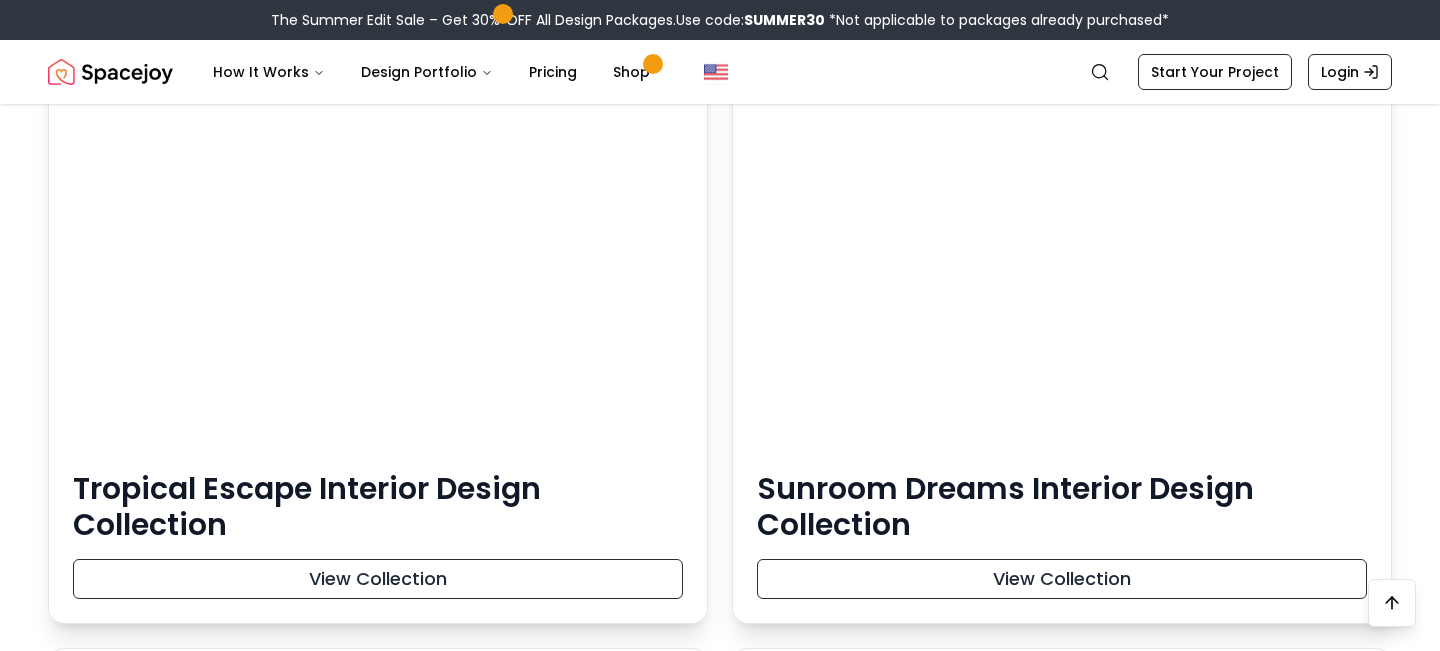scroll, scrollTop: 9856, scrollLeft: 0, axis: vertical 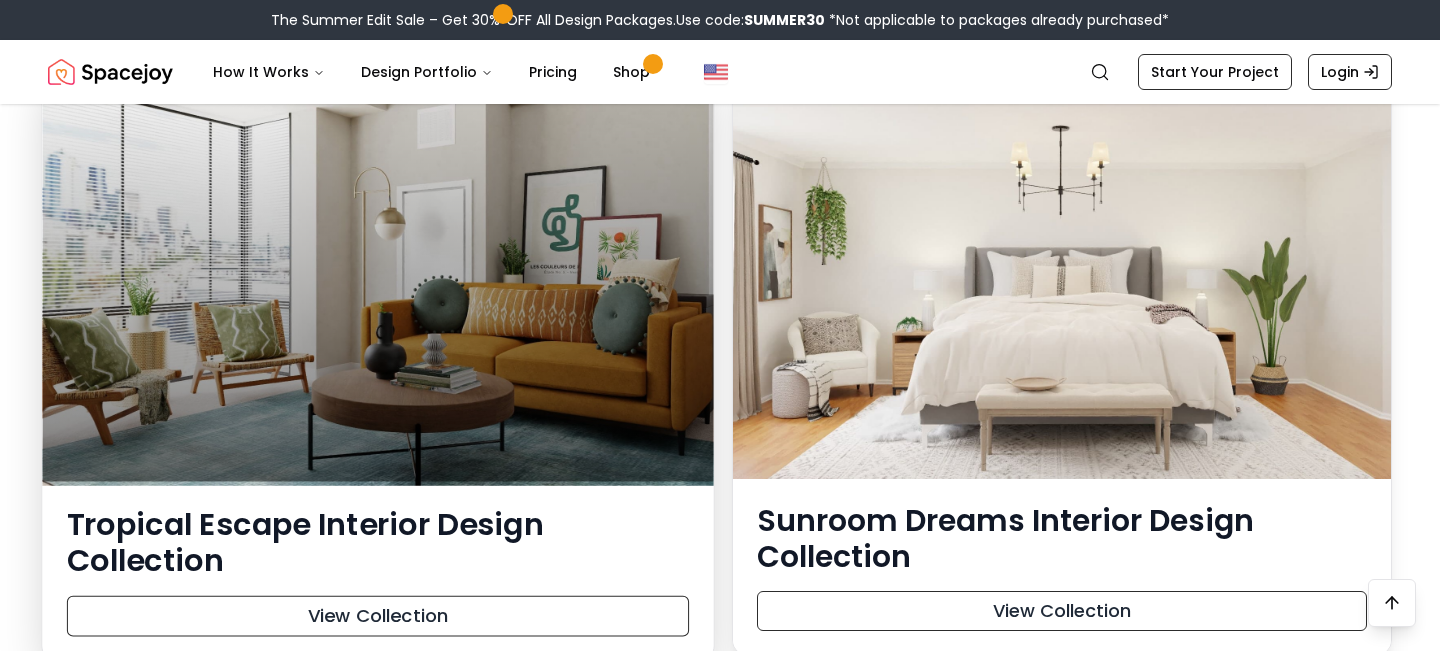 click at bounding box center (377, 266) 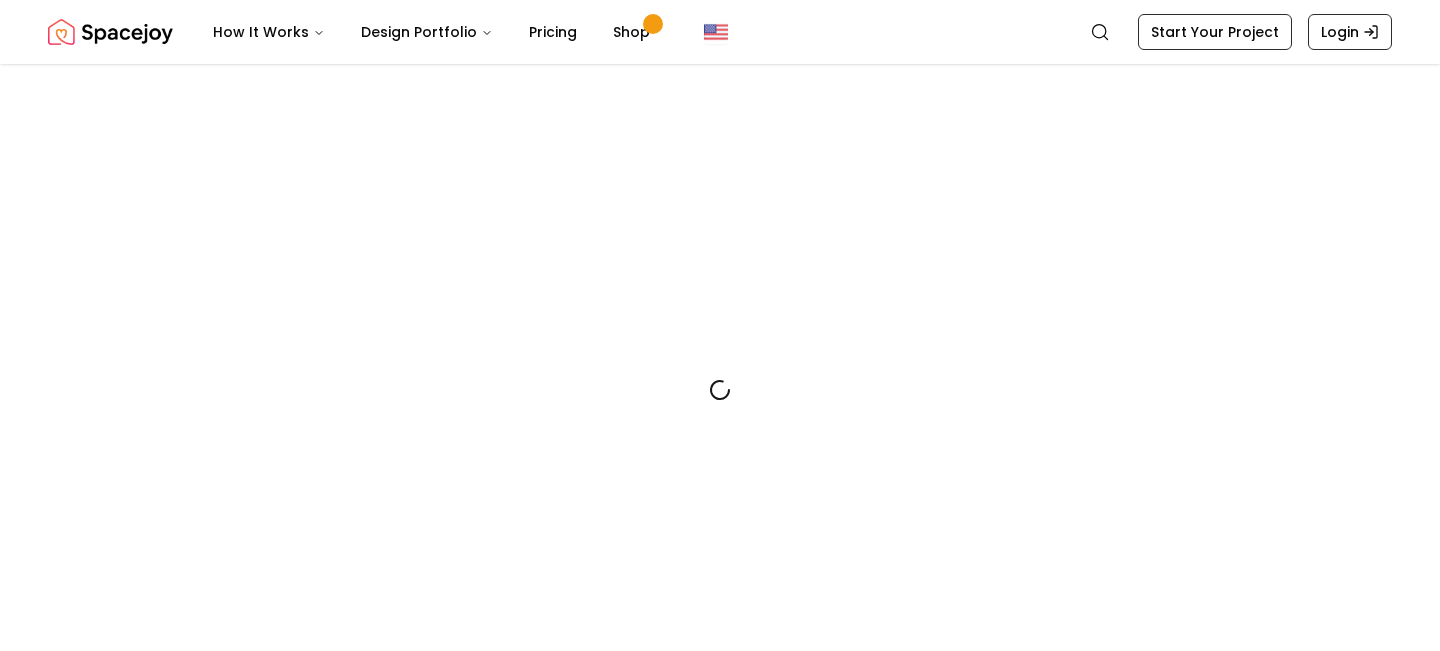 scroll, scrollTop: 0, scrollLeft: 0, axis: both 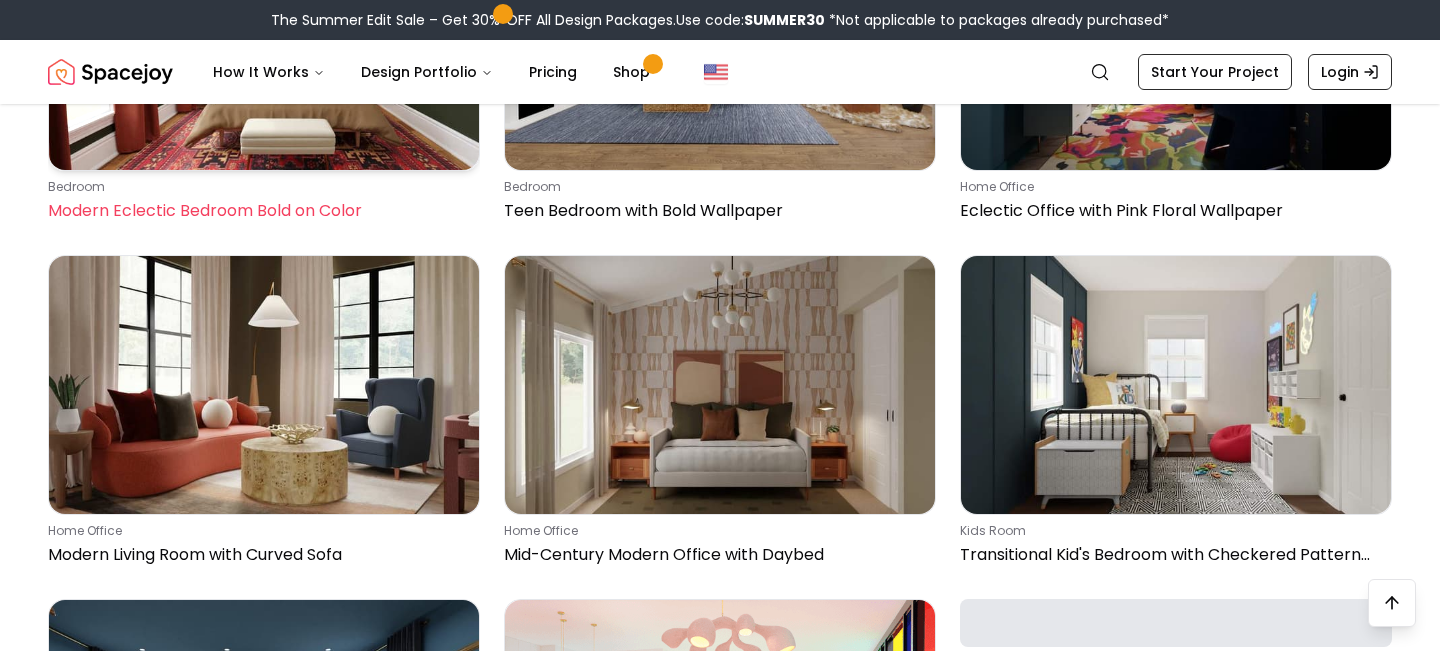 click on "bedroom Modern Eclectic Bedroom Bold on Color" at bounding box center (264, 71) 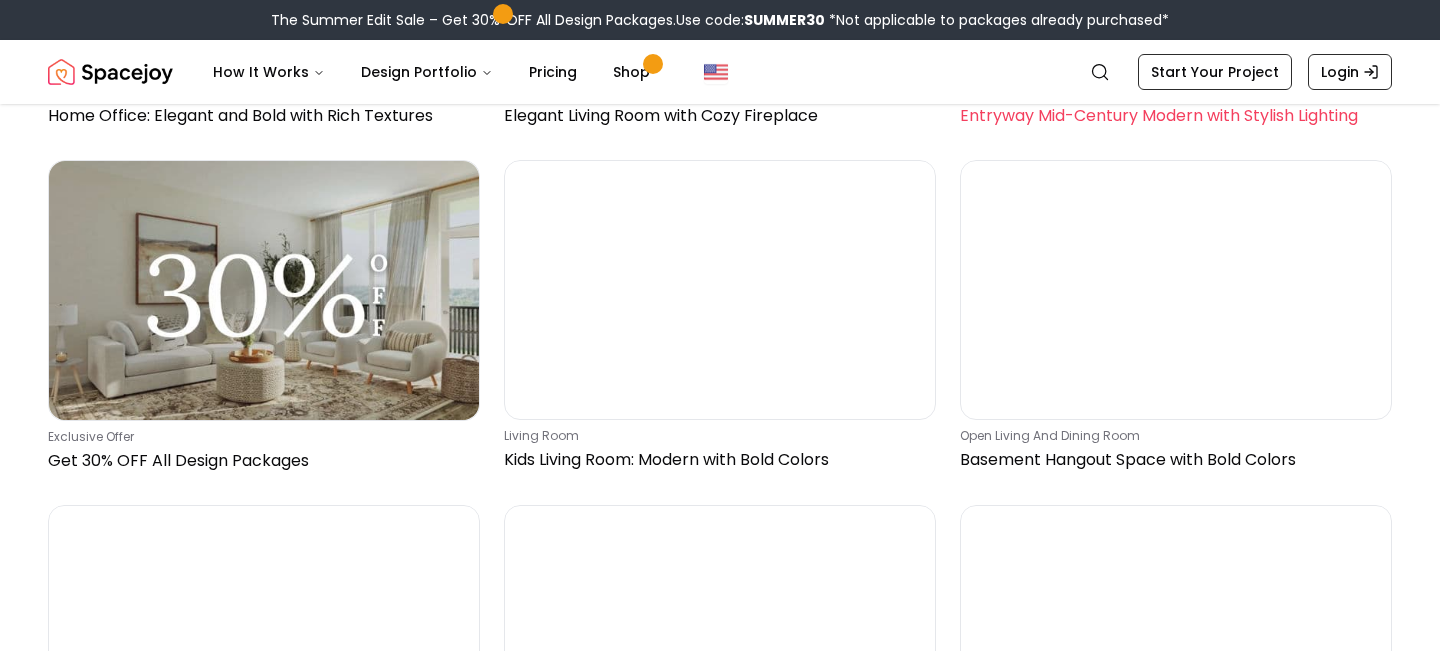 scroll, scrollTop: 546, scrollLeft: 0, axis: vertical 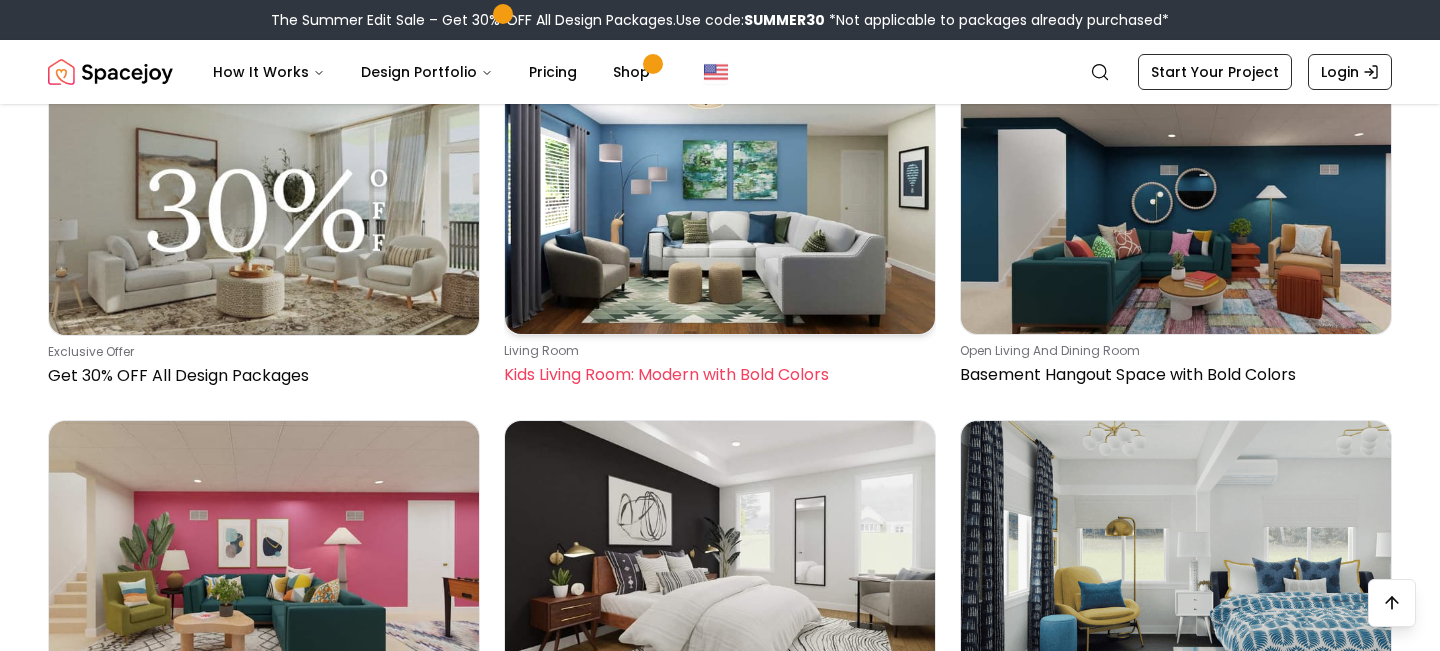 click at bounding box center (720, 205) 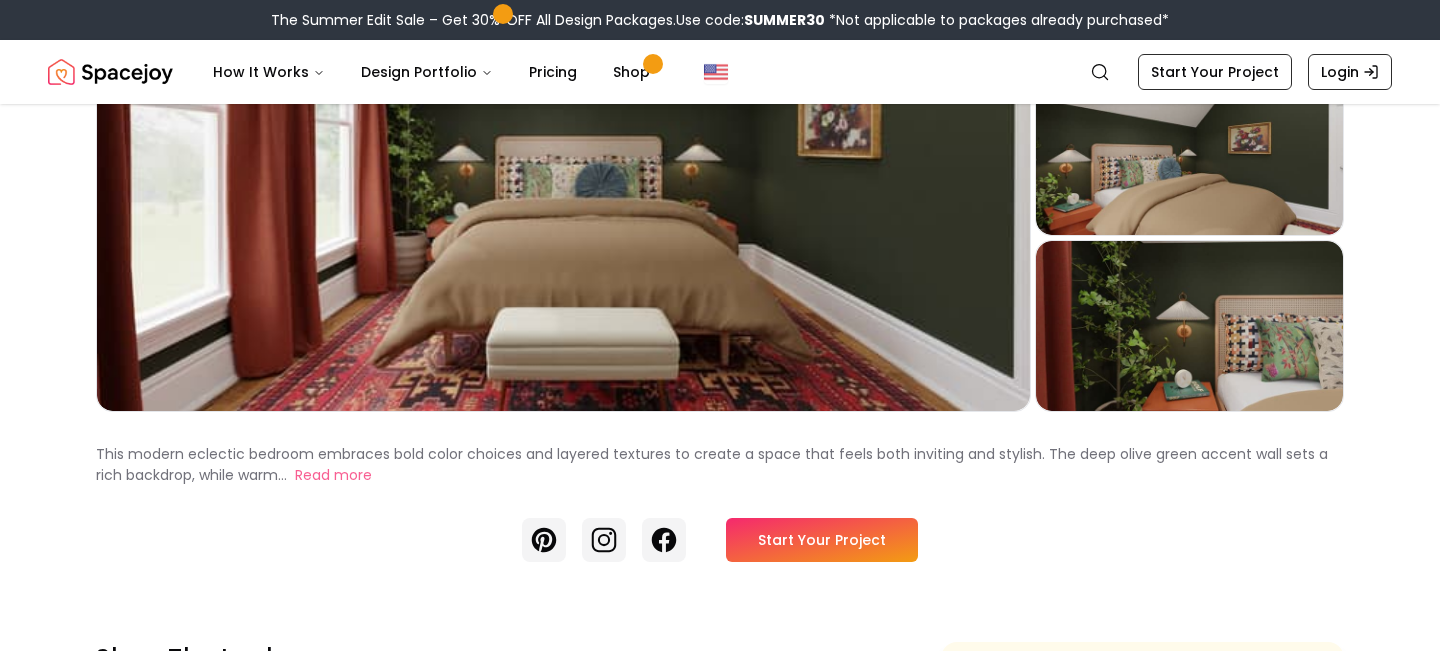 scroll, scrollTop: 359, scrollLeft: 0, axis: vertical 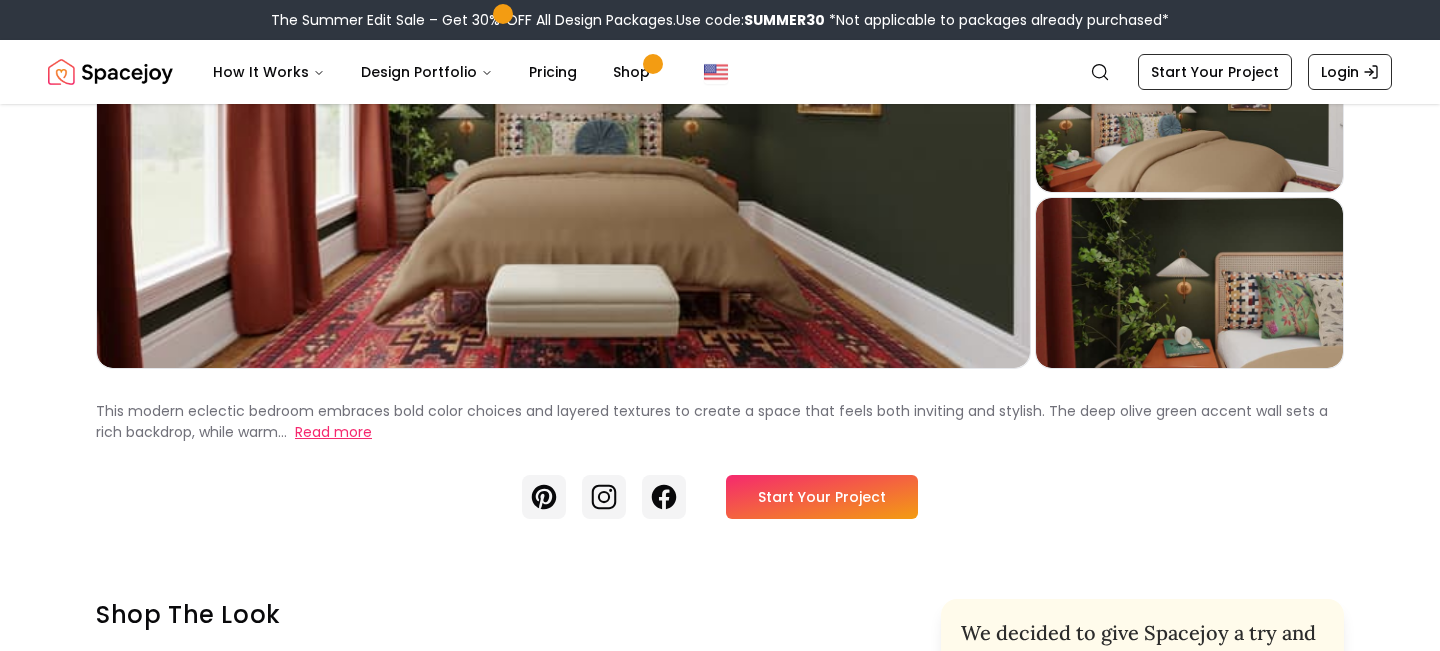 click on "Read more" at bounding box center (333, 432) 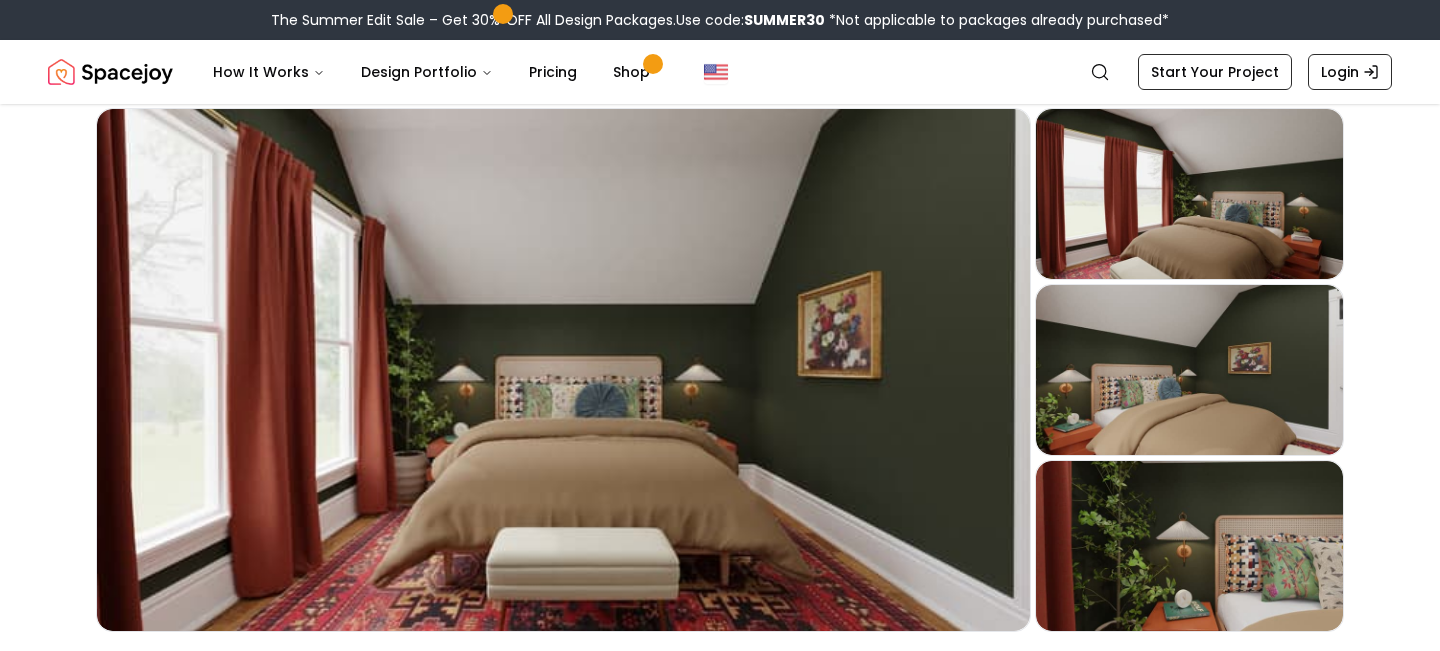 scroll, scrollTop: 59, scrollLeft: 0, axis: vertical 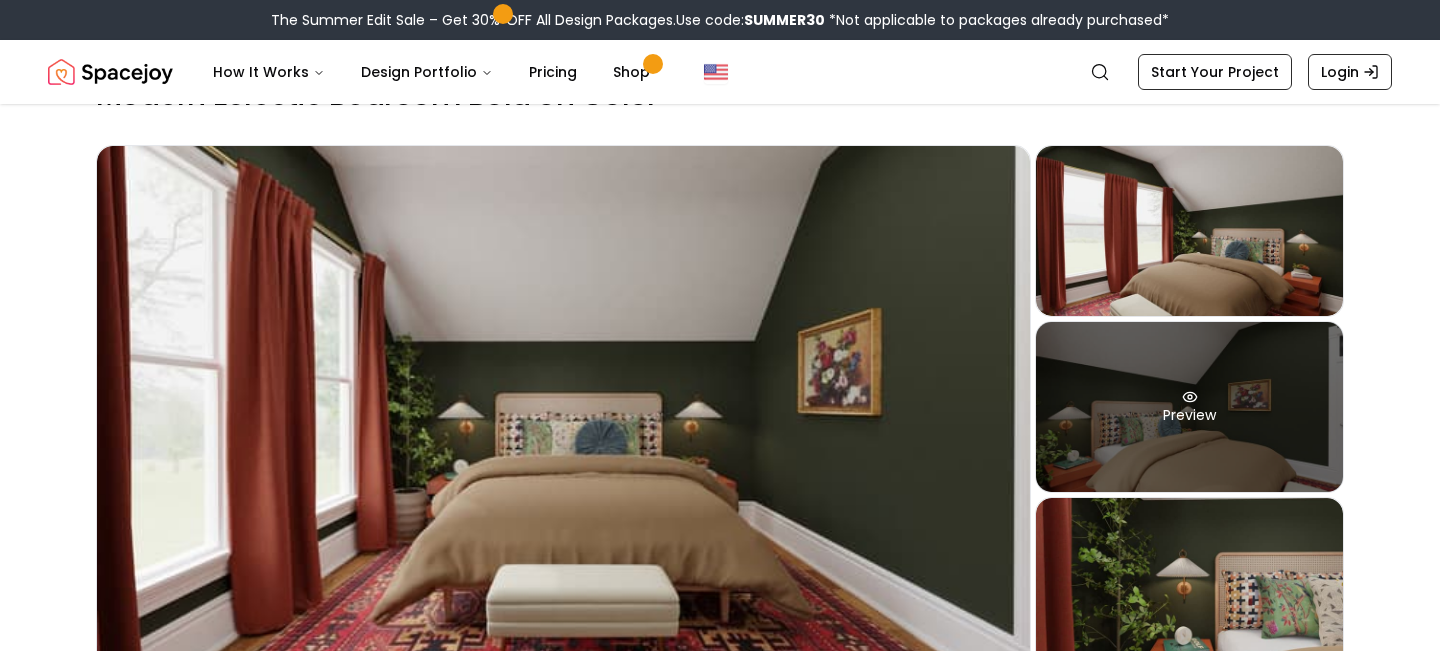 click on "Preview" at bounding box center (1189, 407) 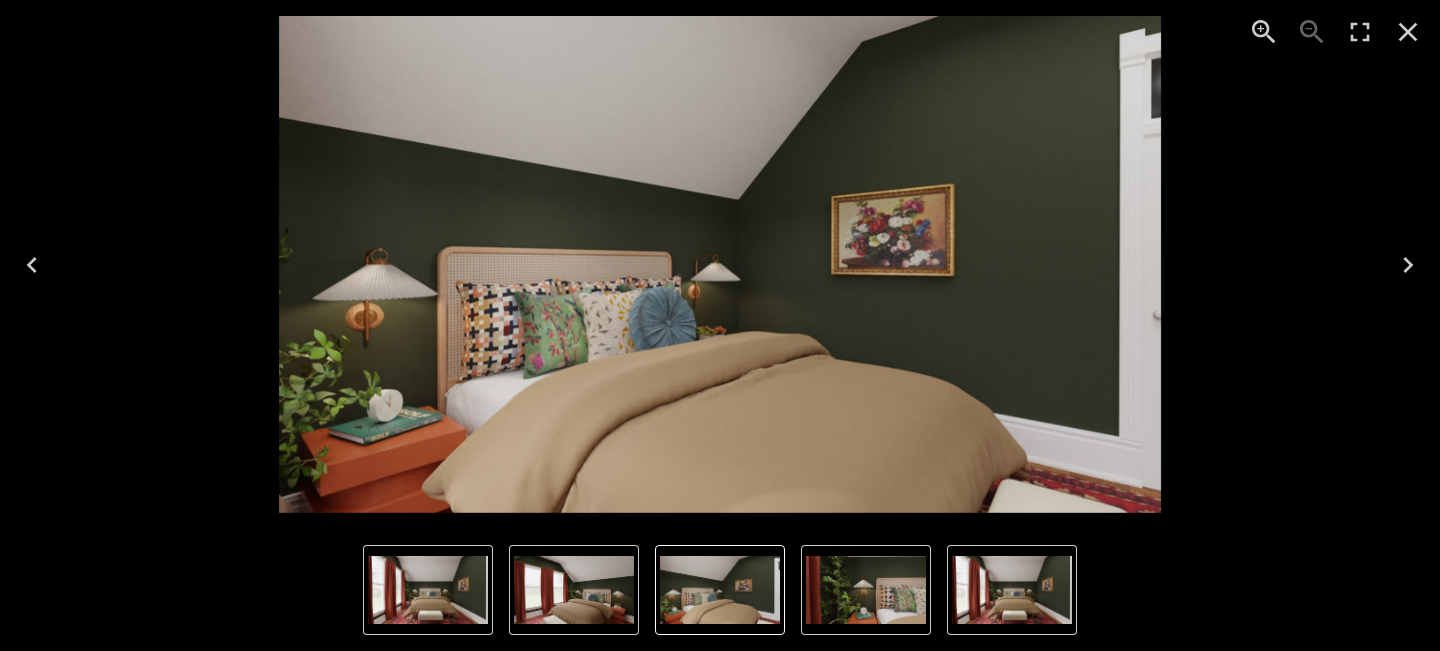 click 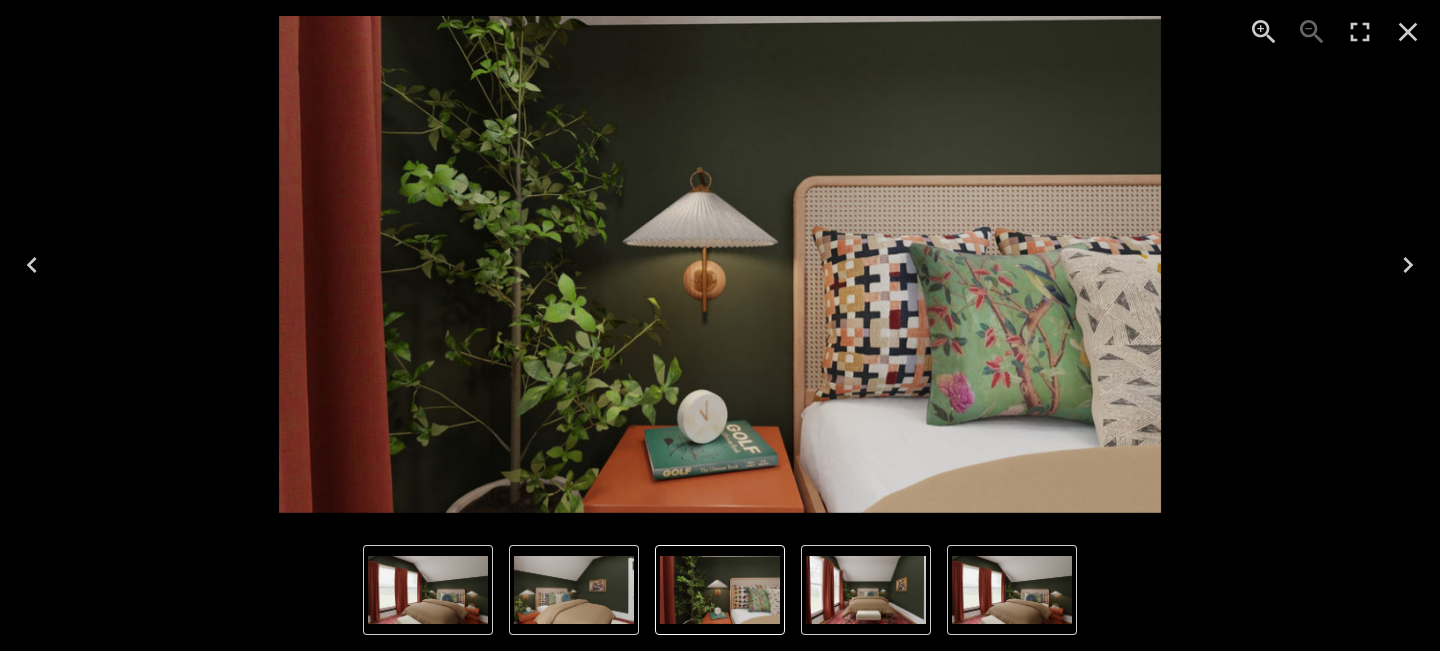 click 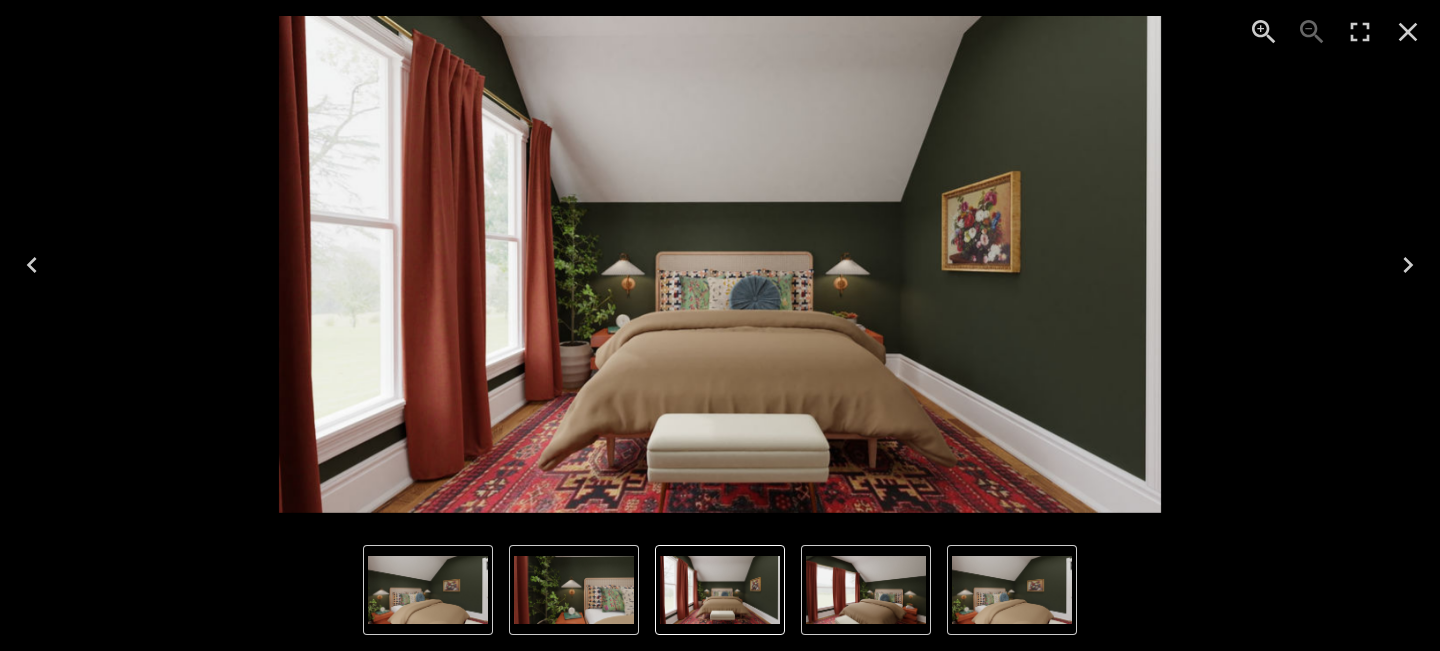 click 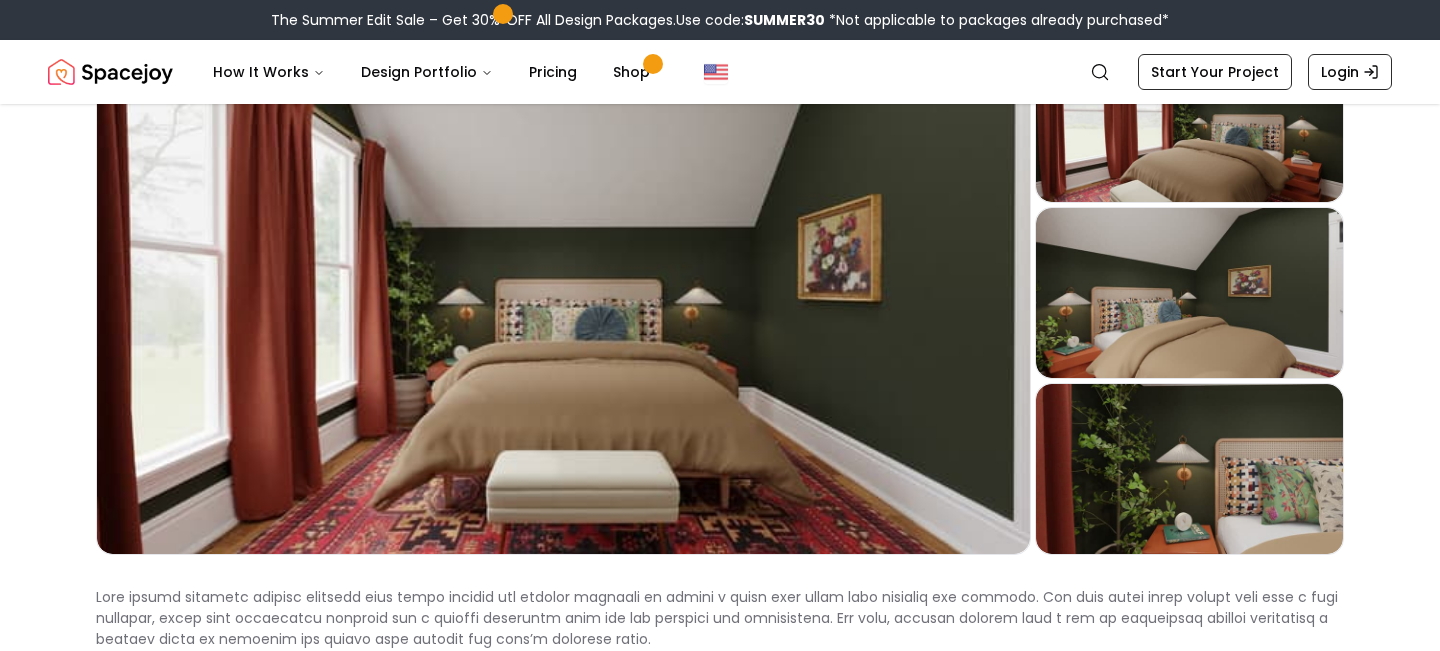 scroll, scrollTop: 250, scrollLeft: 0, axis: vertical 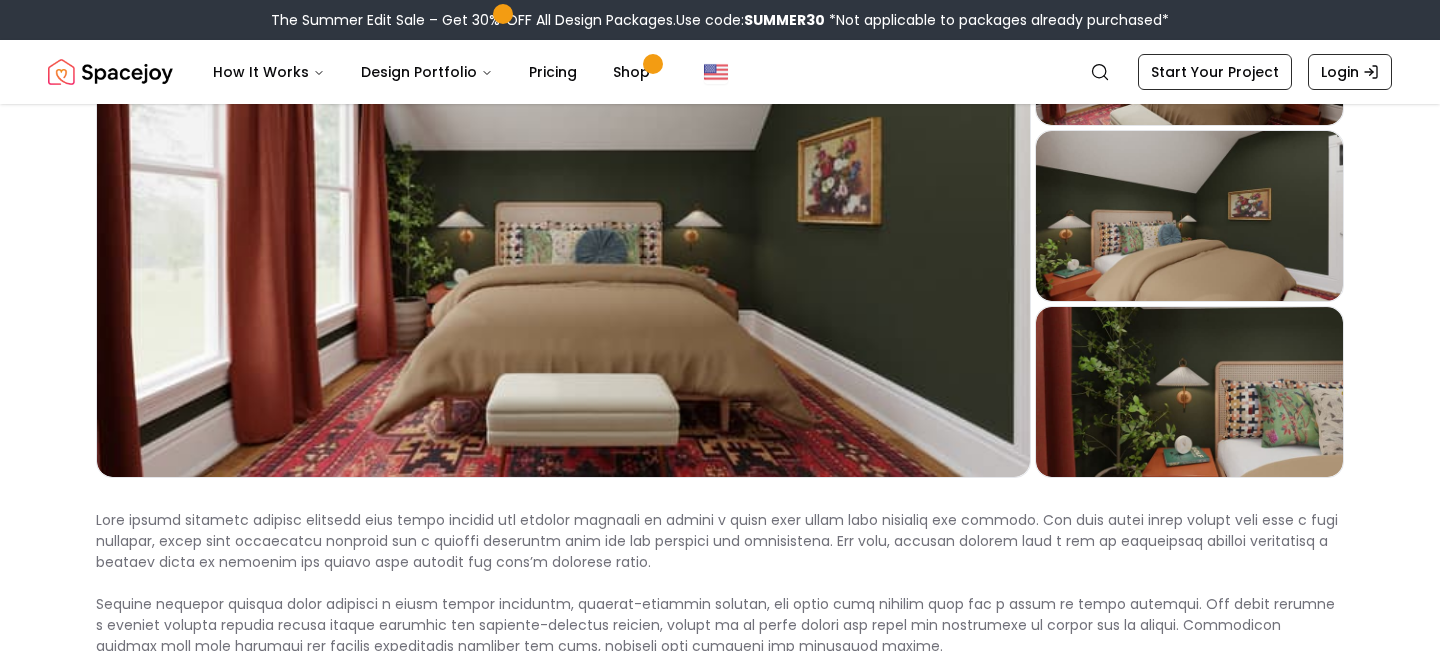 click on "Modern Eclectic Bedroom Bold on Color Preview Preview Preview Preview Hide Pinterest Instagram Facebook Start Your Project   Shop the look Corey Queen Bed $1,049.00 Shop Now Vintage Hamadan Area Rug-8'x10' $459.00 Shop Now Stacked End Table - Orange $157.00 Shop Now Flores Plug In Wall Sconce Light with Pleated Shade $199.00 Shop Now Geo Pillow  - 18" x 18" $70.00 Shop Now Crewel Patchwork Pillow Cover $54.00 Shop Now Green Dream Chinoiserie Throw Pillow With Insert-18"x18" $33.75 Shop Now Rustic Chenille Curtain $179.00 Shop Now CB Brass End Cap Finial and Curtain Rod Set $129.00 Shop Now Dolma Gold Leaves Iron Wall Art $69.99 Shop Now Zivana Cream Storage Bench $109.00 Shop Now Bouquet Of Diverse Flowers Latour Picture With Frame 34"x24" $249.99 Shop Now Belgian Flax Linen Duvet Cover-Queen $279.00 Shop Now Faux Potted Quince Leaf Tree only Plant $399.00 Shop Now Booth & Williams Modern Fog Colorstak Set4 $122.00 Shop Now Ultimate Gold Book Leather Bound Book $199.00 Shop Now ONYX TABLE TOP CLOCK $49.95" at bounding box center [720, 2133] 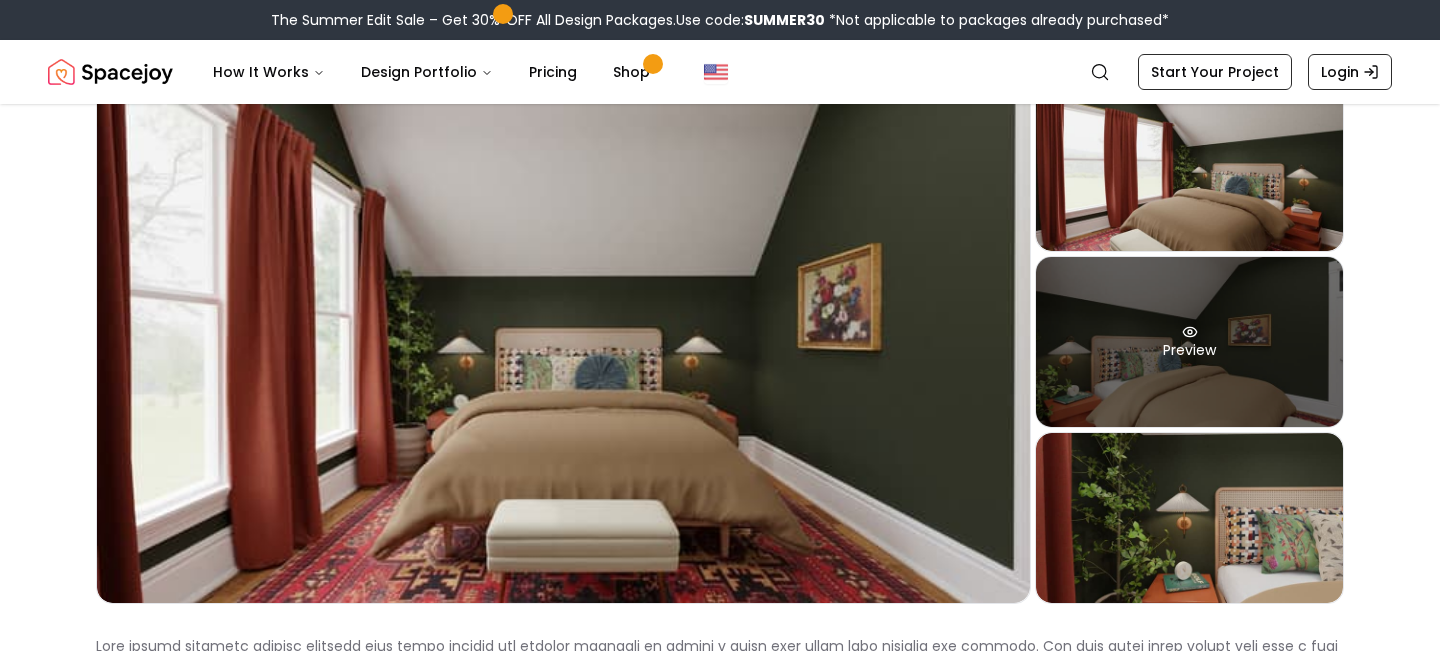 scroll, scrollTop: 0, scrollLeft: 0, axis: both 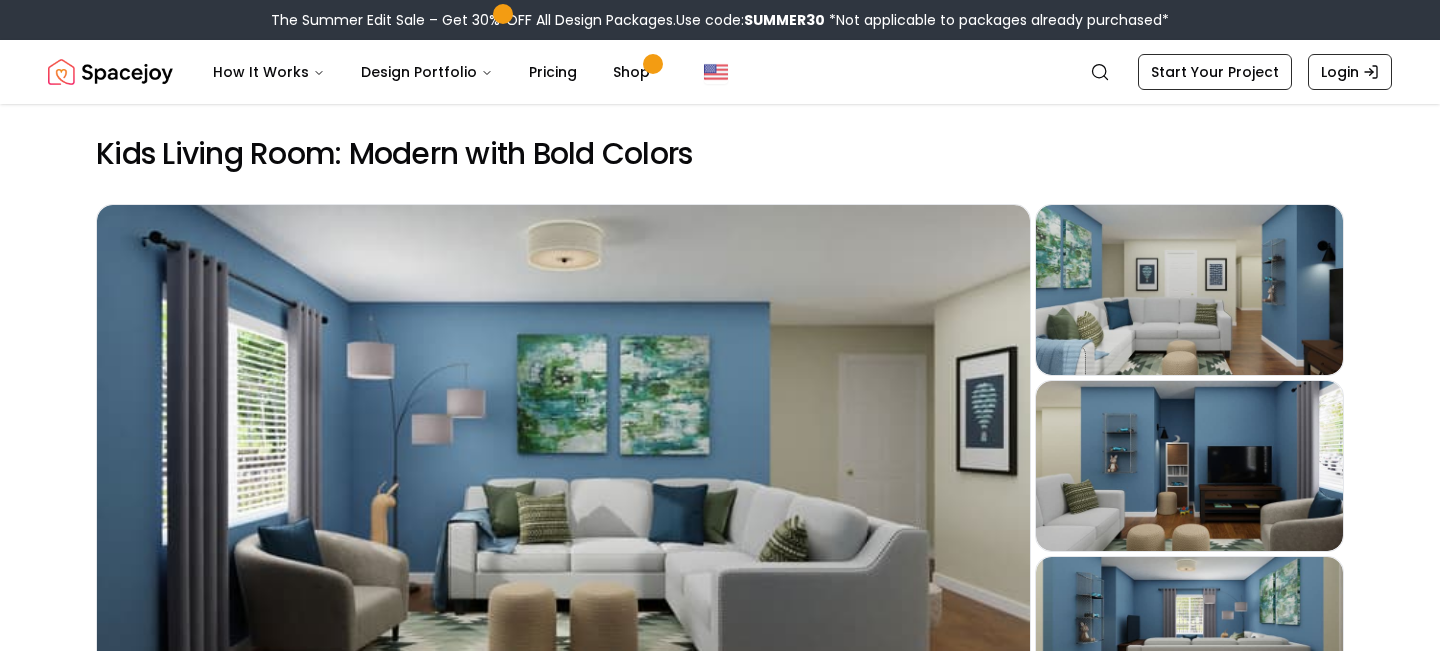 click on "The Summer Edit Sale – Get 30% OFF All Design Packages.  Use code:  SUMMER30   *Not applicable to packages already purchased* Spacejoy Search How It Works   Design Portfolio   Pricing Shop Search Start Your Project   Login  Kids Living Room: Modern with Bold Colors Preview Preview Preview Preview Step into a vibrant and inviting kids' living room, where bold blue walls meet sleek, modern furnishings. The space features a cozy sectional sofa adorned with playful throw pillows, complemented by a... Read more Pinterest Instagram Facebook Start Your Project   Shop the look Meagan Standard Bookcase $224.99 Shop Now Mariposa Sage Rug-5'x7' $219.00 Shop Now Regional Round Chevron Pouf Ottoman $88.99 Shop Now Quoizel Zen Woven Rattan Drum Ceiling Light $229.99 Shop Now Classic Grommet Blackout Curtain $55.00 Shop Now Moon Ceramic Bank $34.00 Shop Now Industrial Metal Shelving $229.00 Shop Now Green Toys Block Set $19.99 Shop Now Woodland Plush Collection $29.00 Shop Now PBK Neutral Blocks $59.00 Shop Now $132.99" at bounding box center [720, 4594] 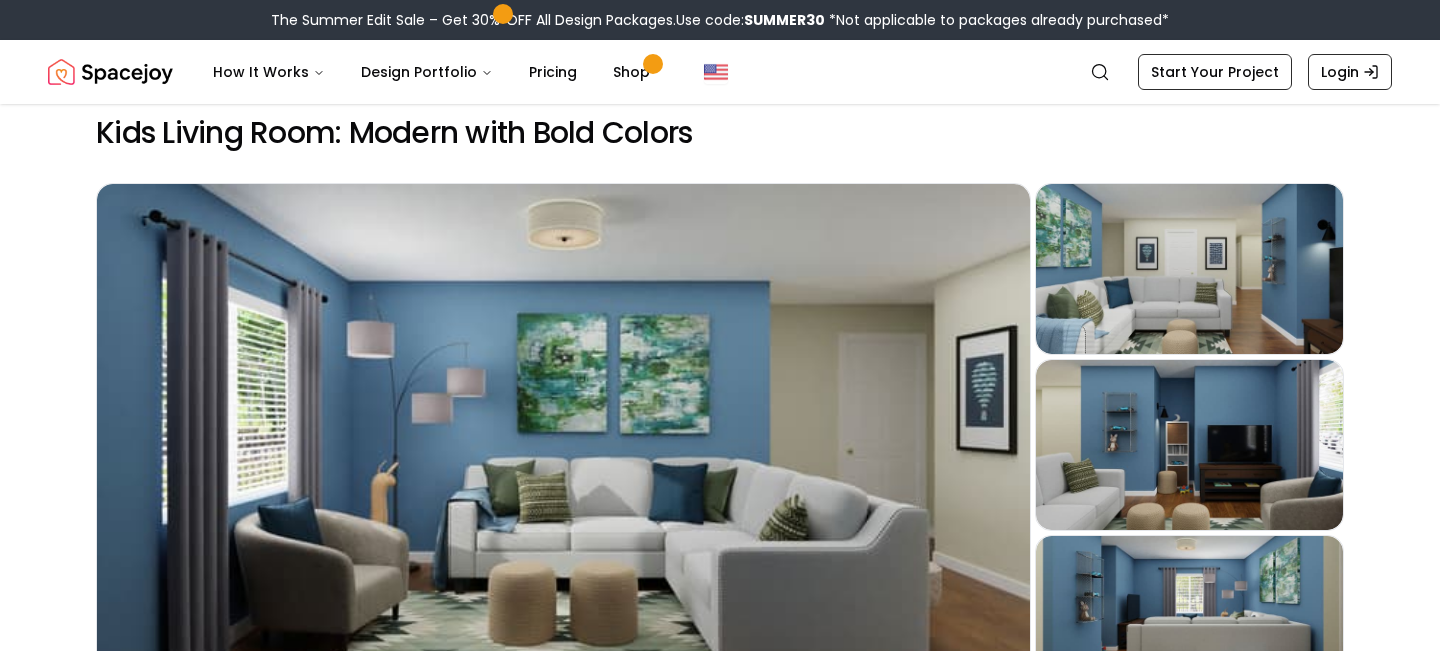 scroll, scrollTop: 27, scrollLeft: 0, axis: vertical 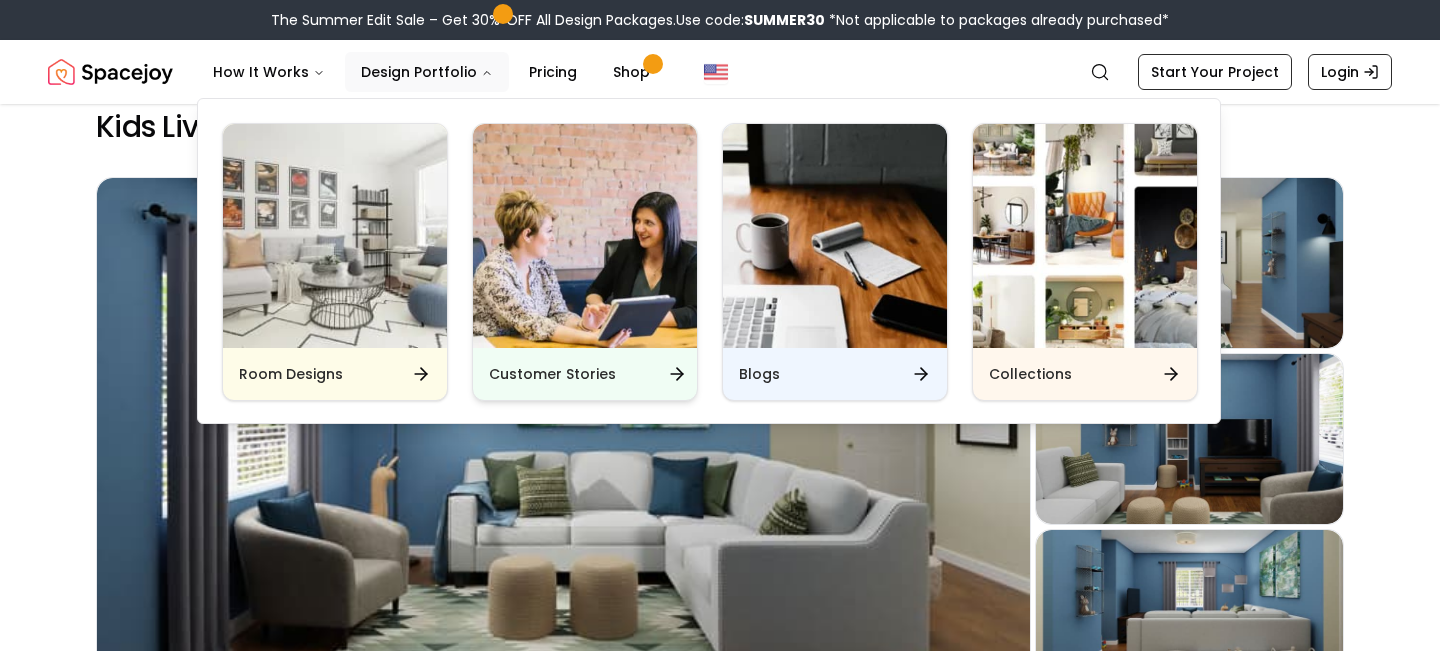 click at bounding box center [585, 236] 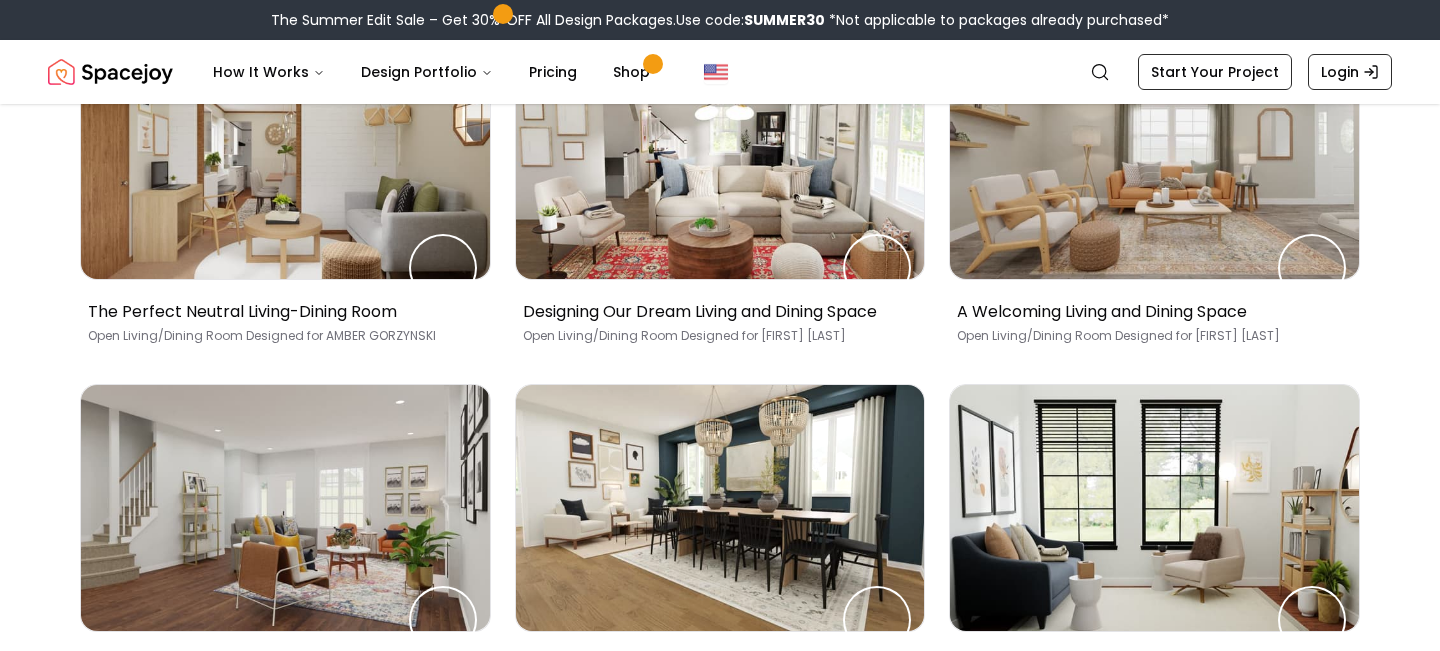 scroll, scrollTop: 720, scrollLeft: 0, axis: vertical 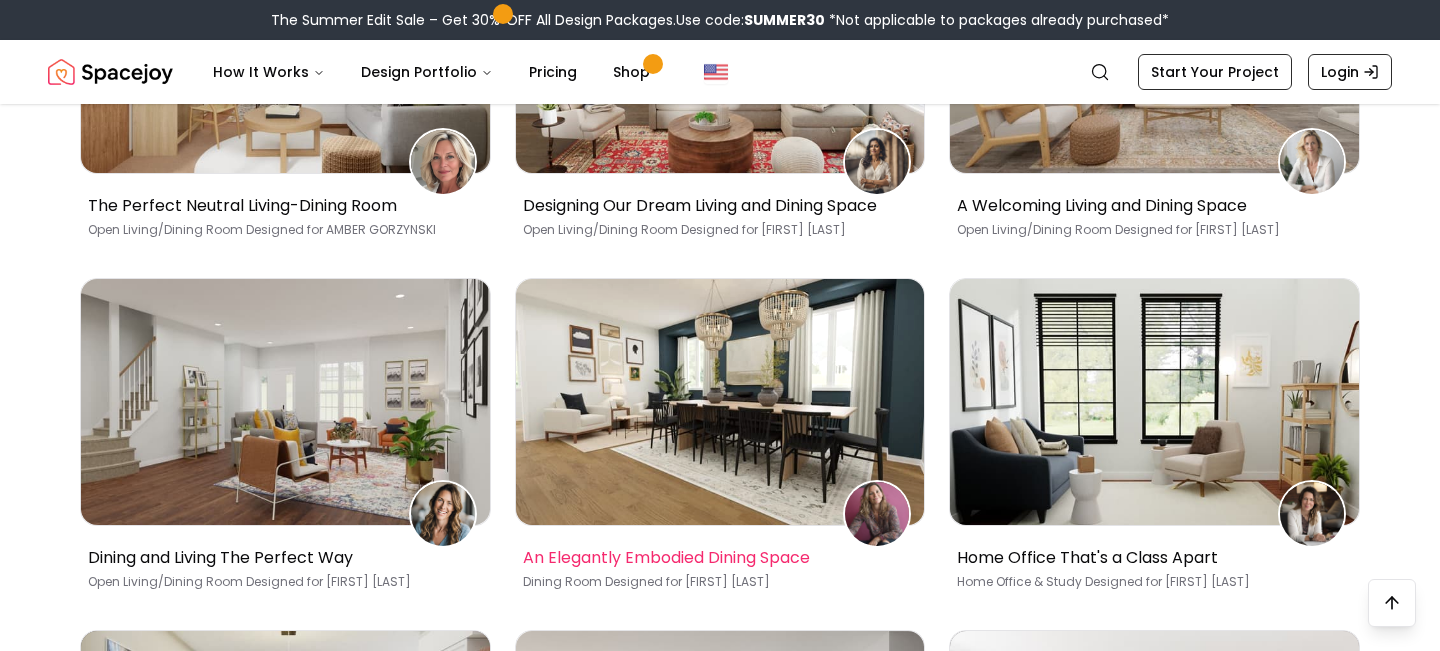 click at bounding box center (720, 401) 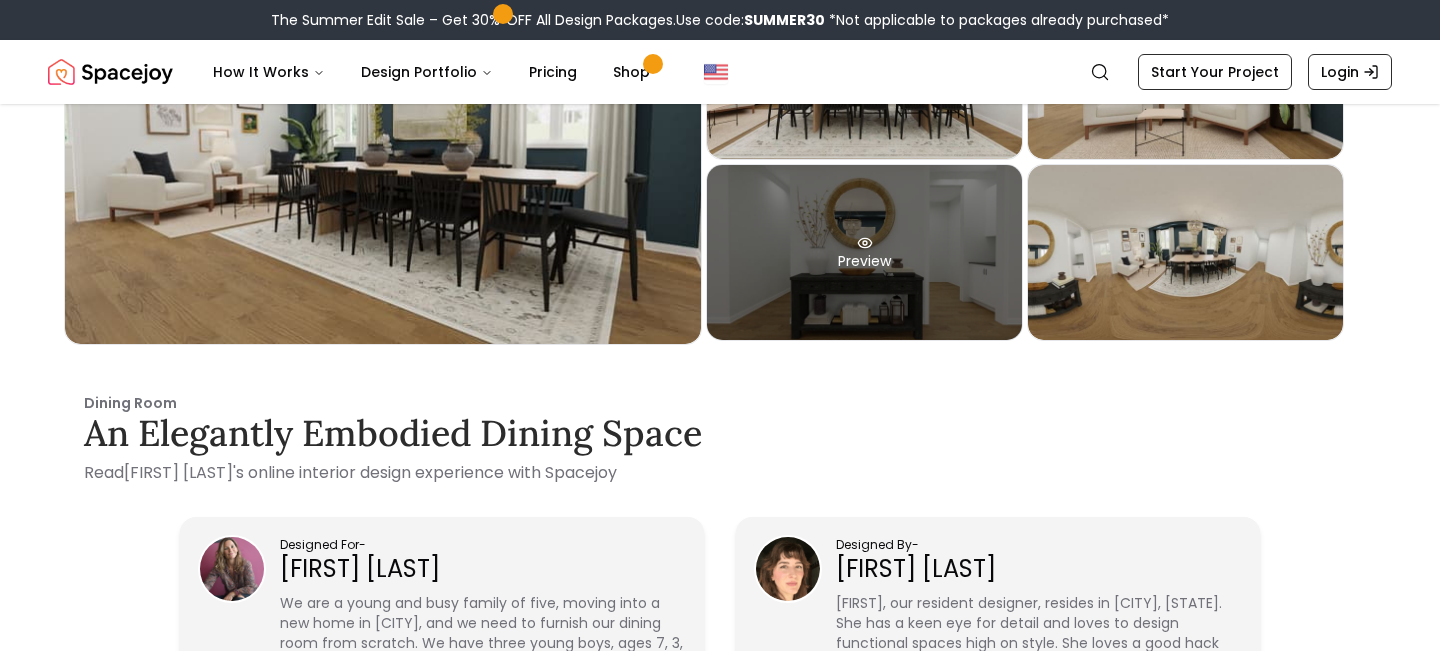 scroll, scrollTop: 0, scrollLeft: 0, axis: both 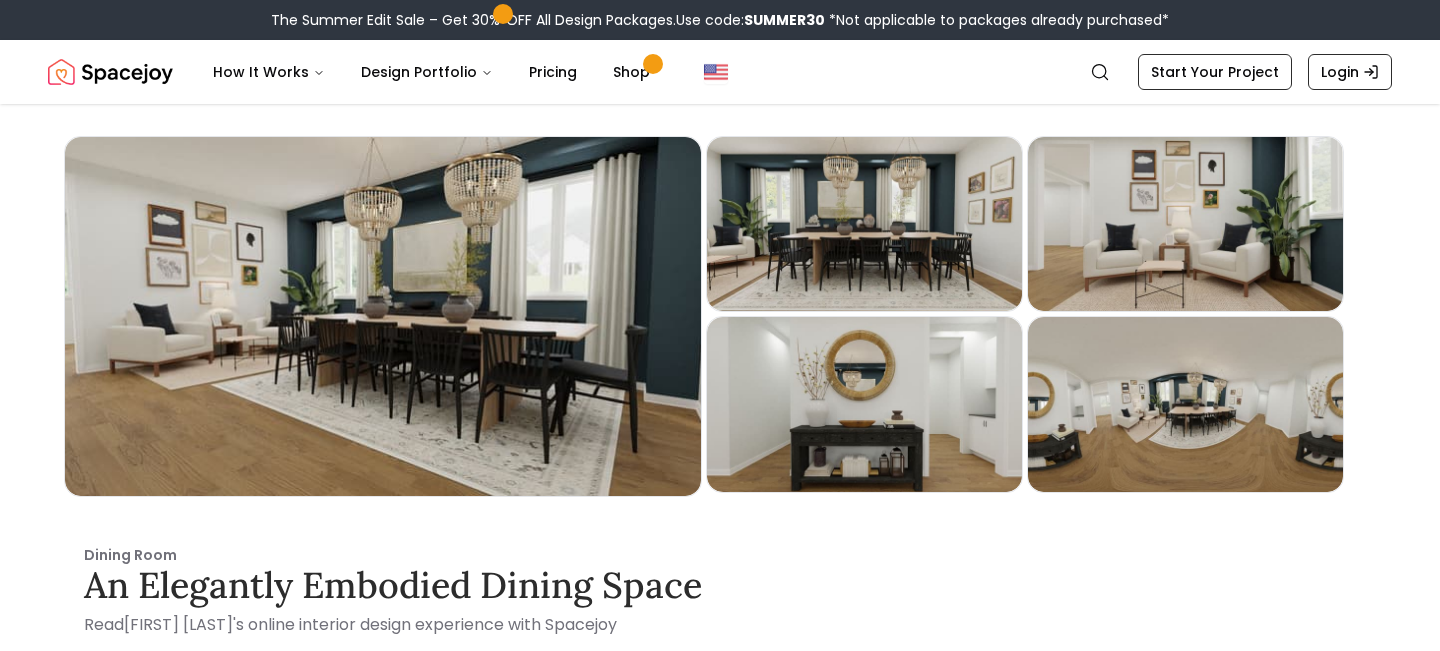 click on "How It Works   Design Portfolio   Pricing Shop" at bounding box center (625, 72) 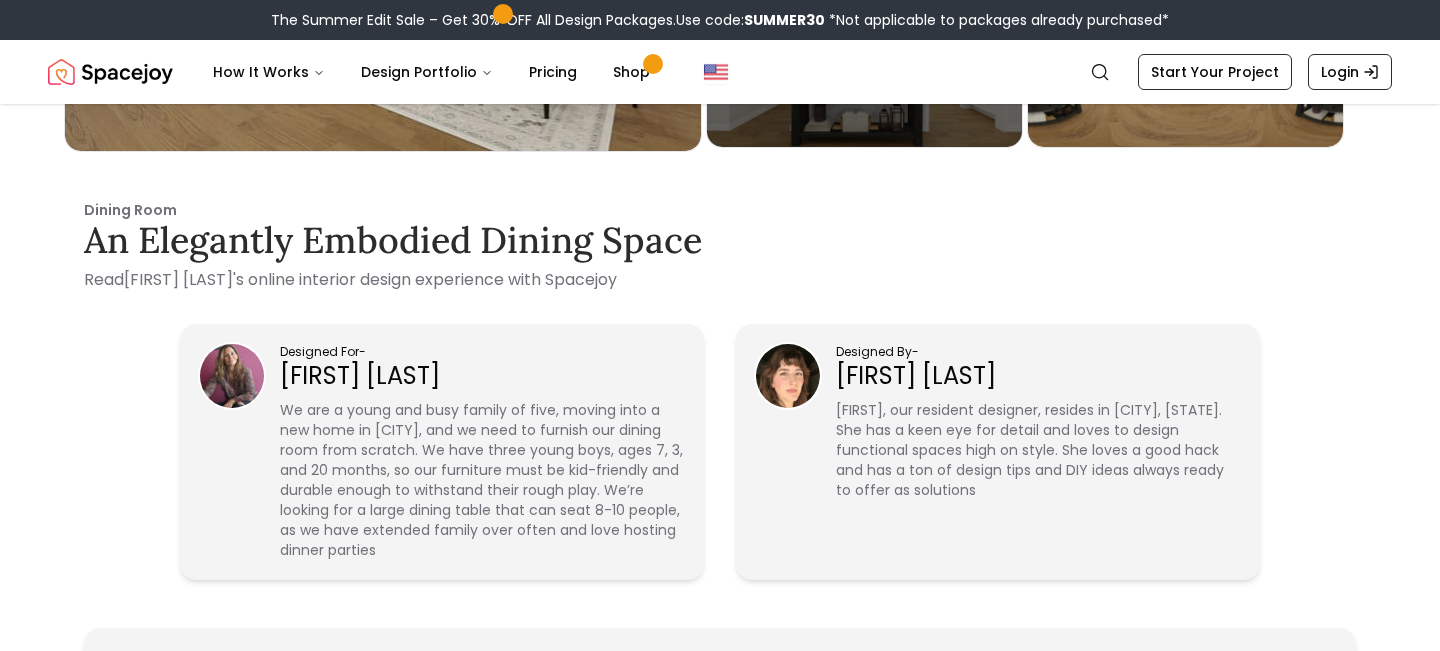 scroll, scrollTop: 363, scrollLeft: 0, axis: vertical 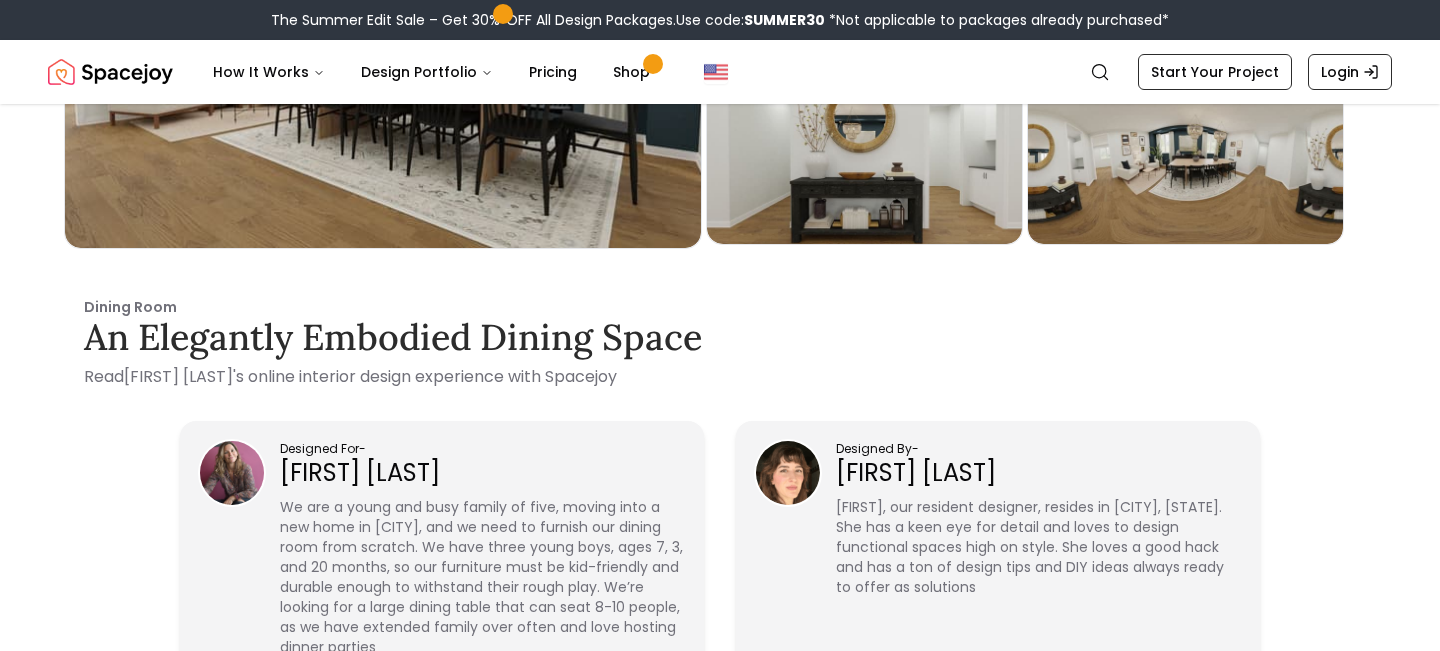 click on "Read  Husna Husainy 's online interior design experience with Spacejoy" at bounding box center (720, 377) 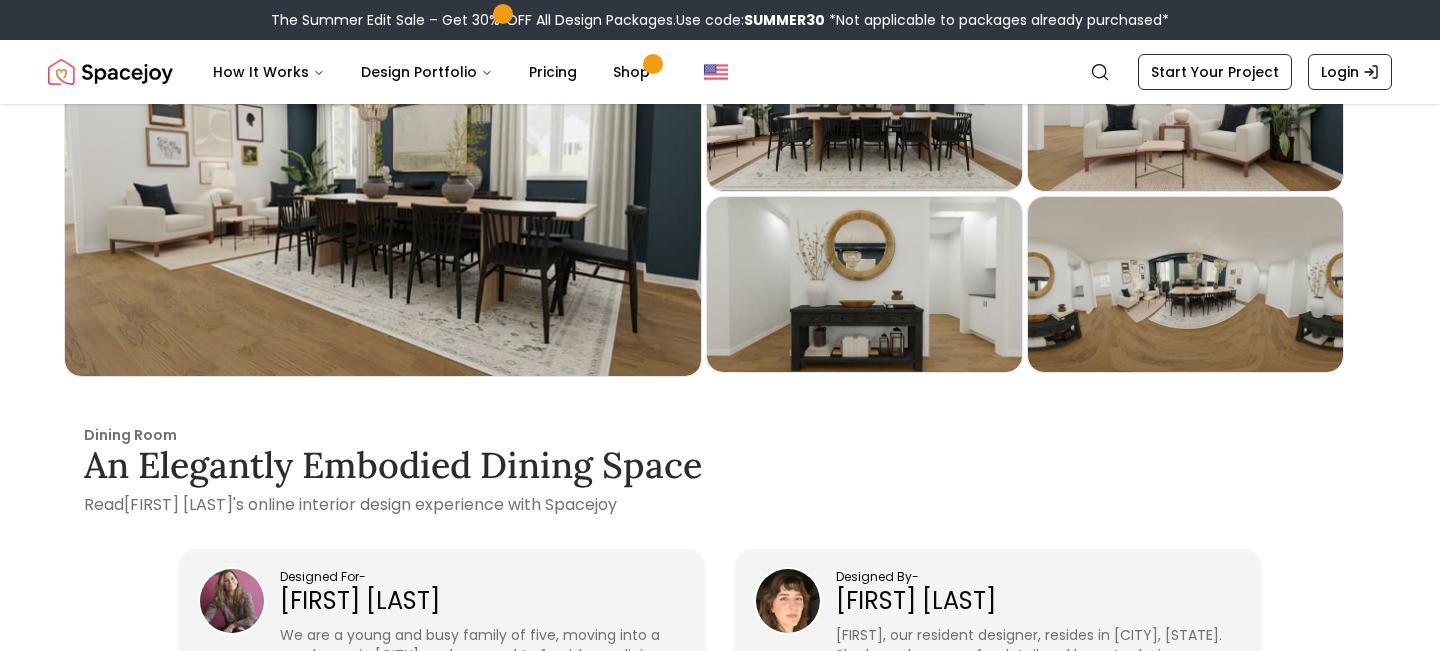 scroll, scrollTop: 0, scrollLeft: 0, axis: both 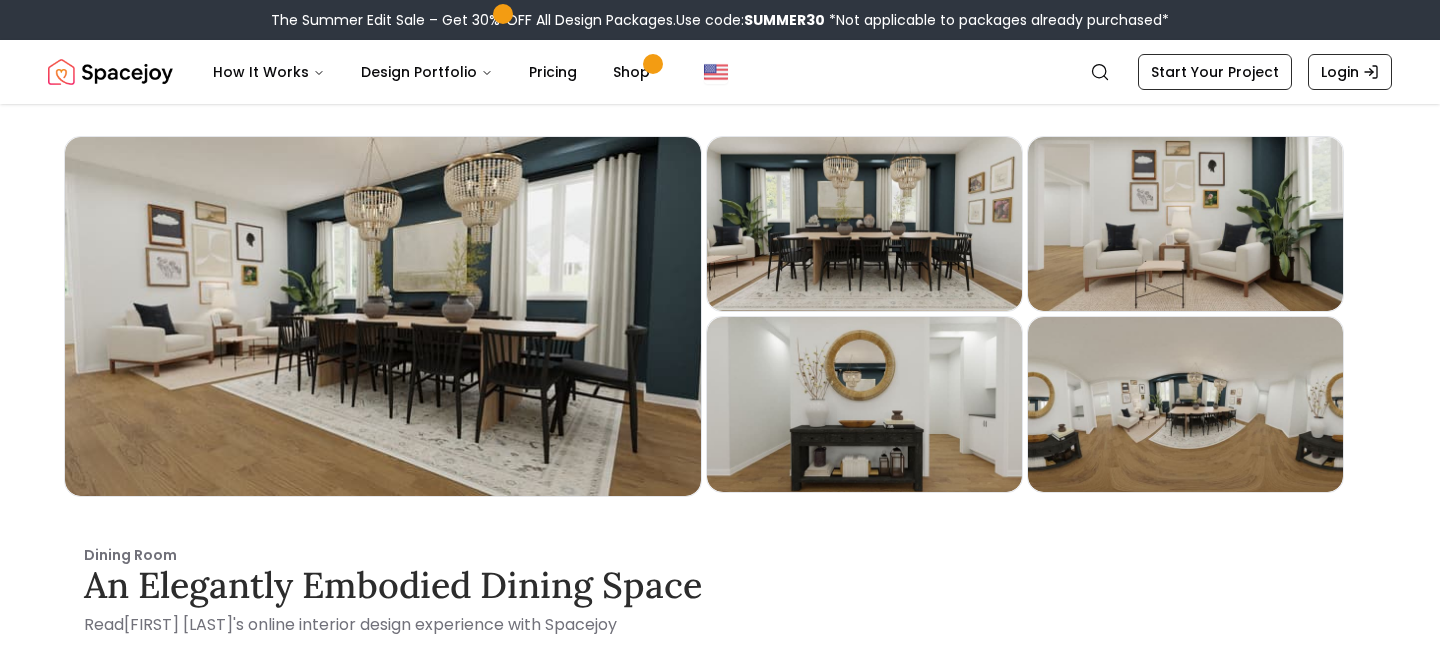click on "How It Works   Design Portfolio   Pricing Shop" at bounding box center (625, 72) 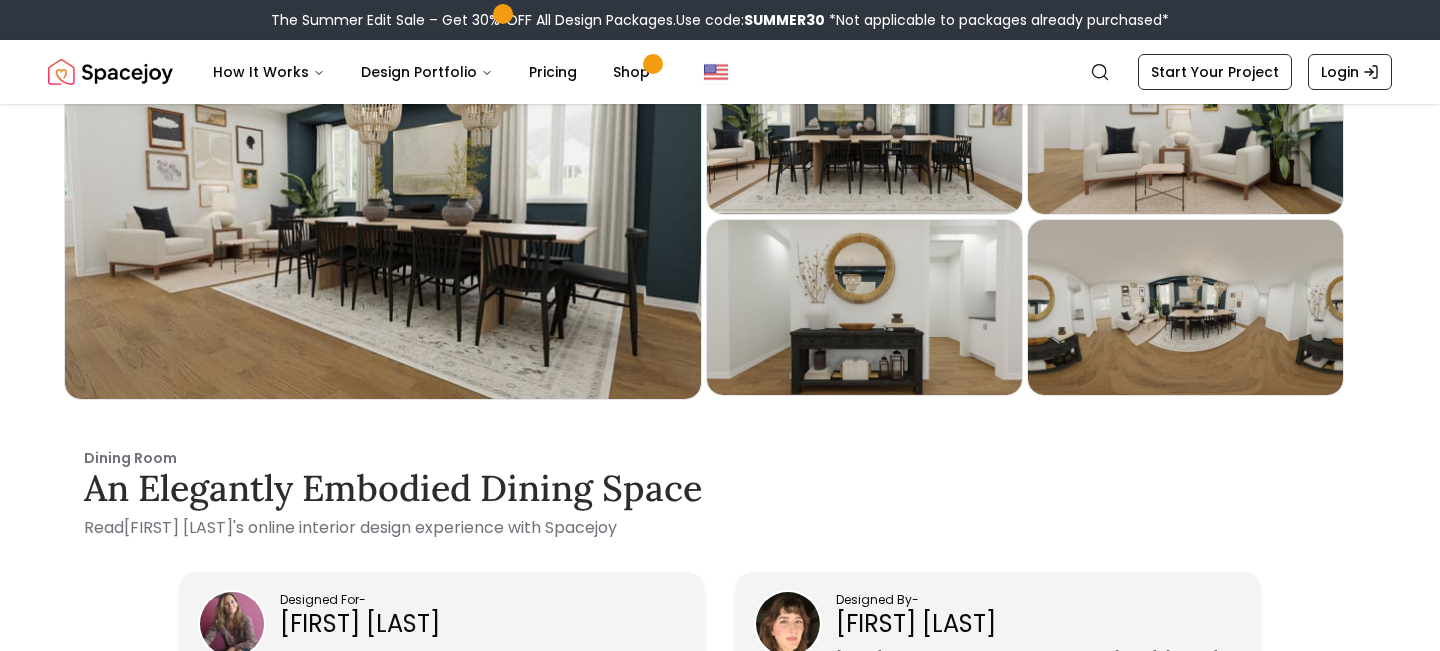 scroll, scrollTop: 0, scrollLeft: 0, axis: both 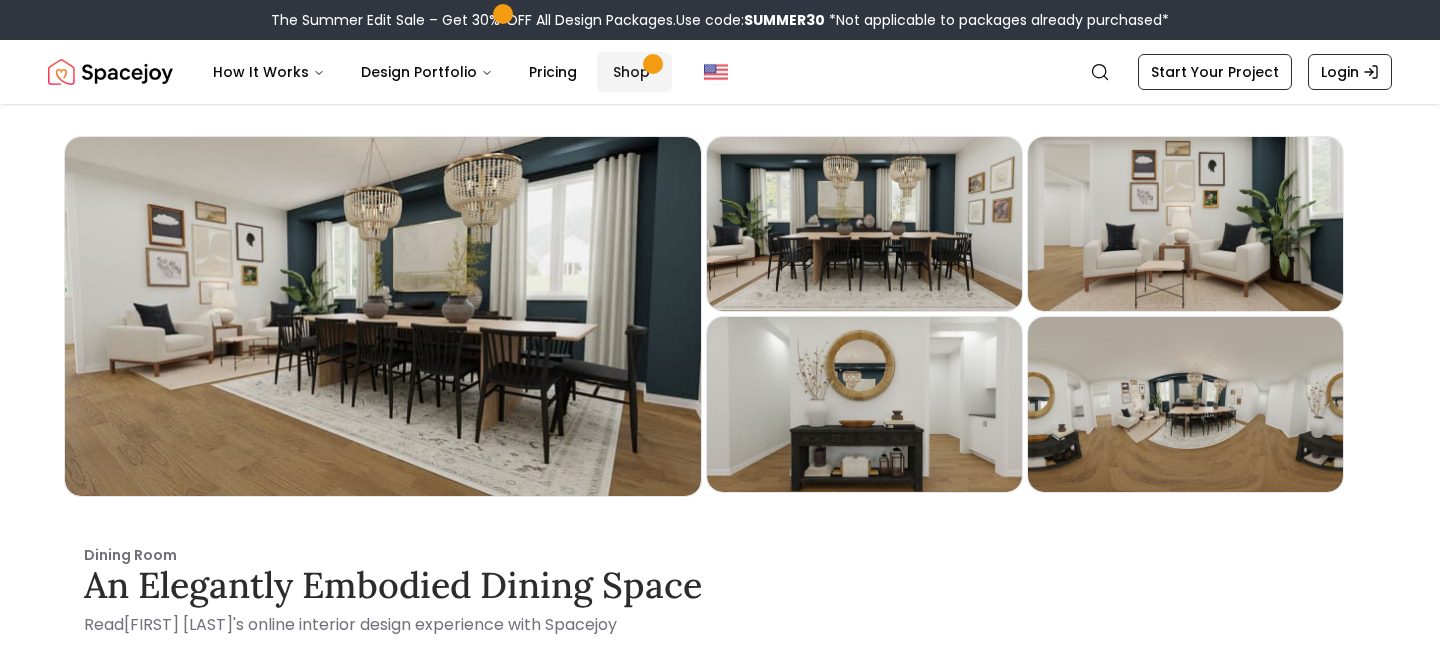 click on "Shop" at bounding box center [634, 72] 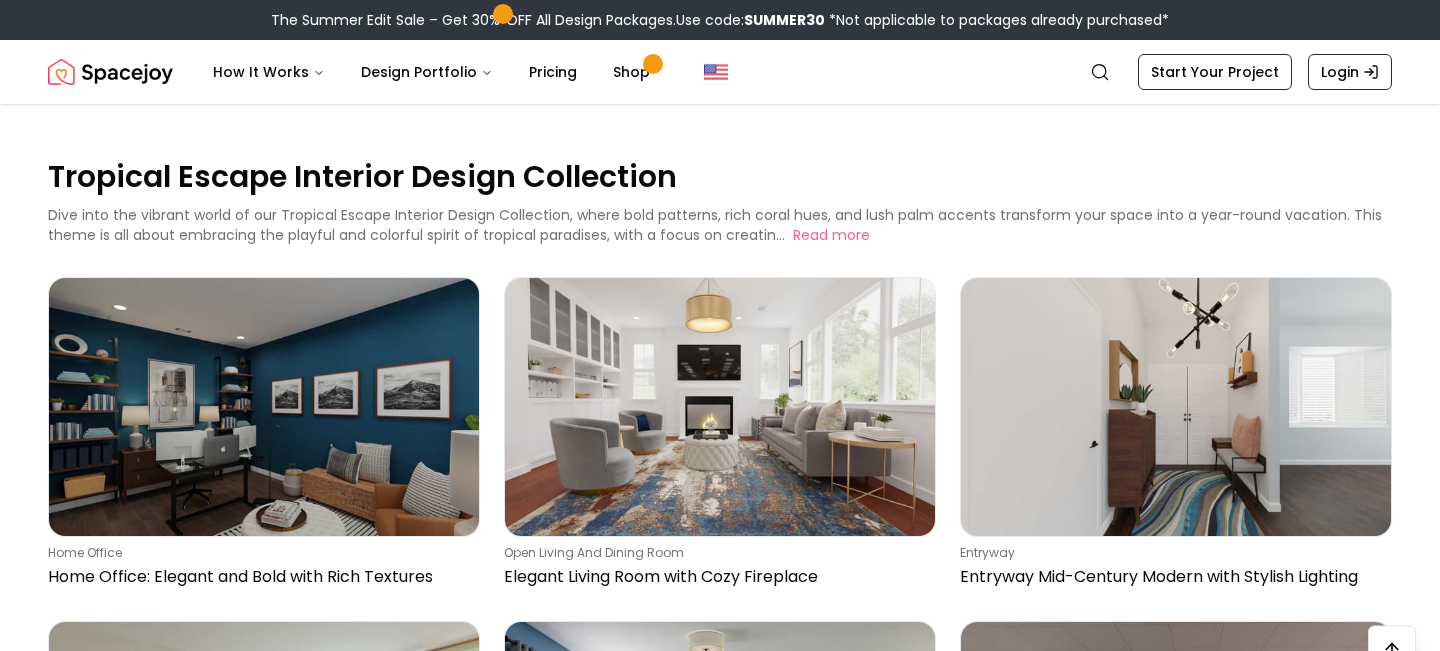 scroll, scrollTop: 0, scrollLeft: 0, axis: both 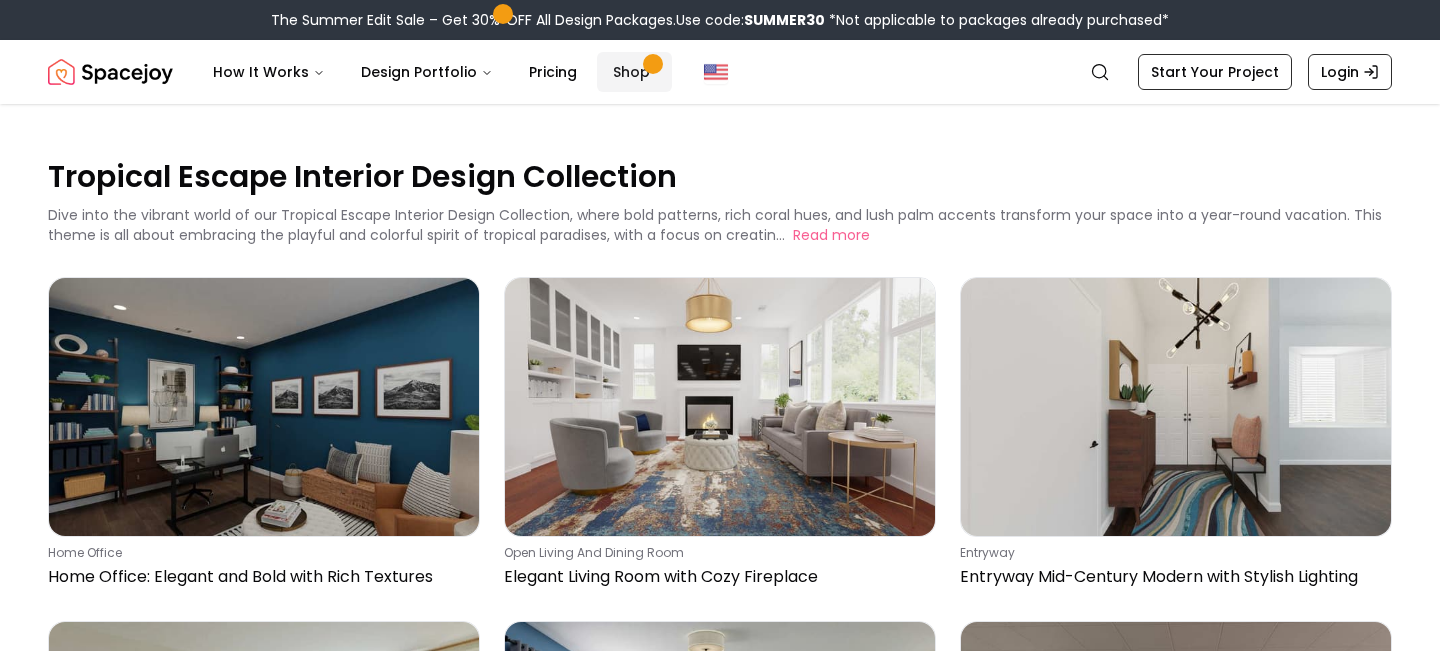 click on "Shop" at bounding box center [634, 72] 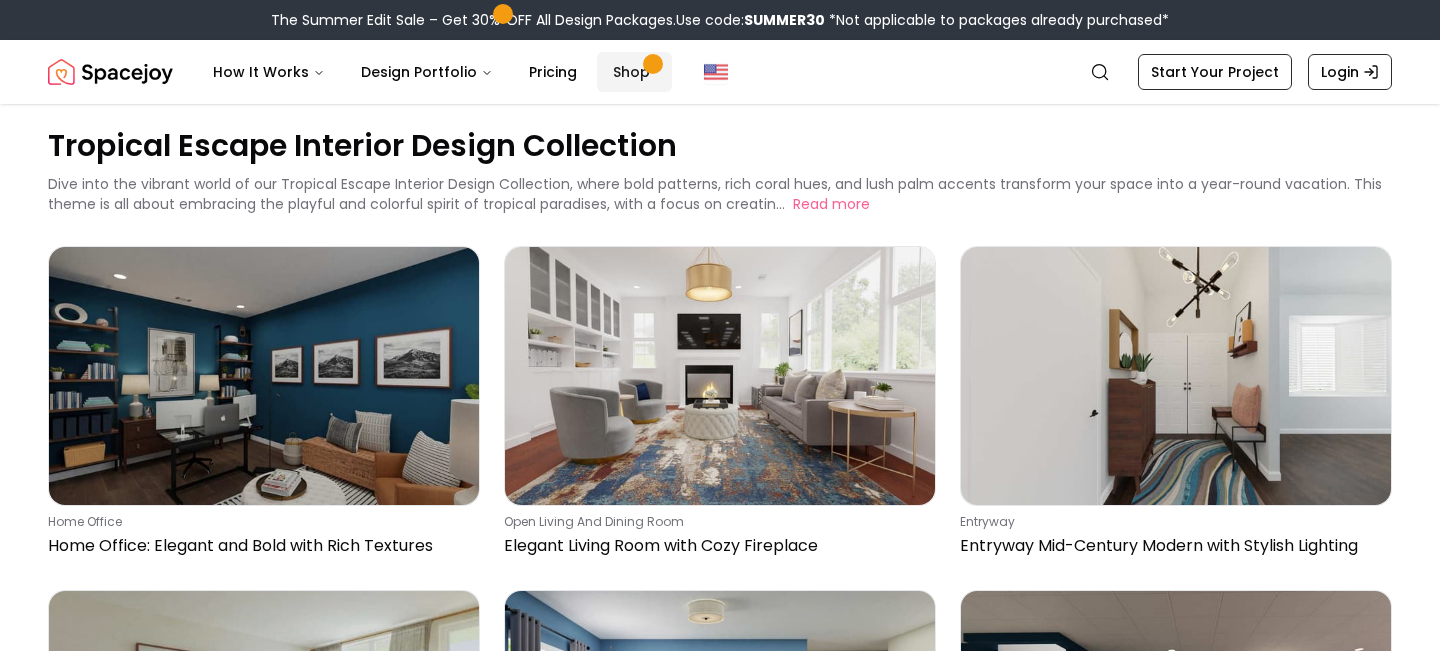 scroll, scrollTop: 0, scrollLeft: 0, axis: both 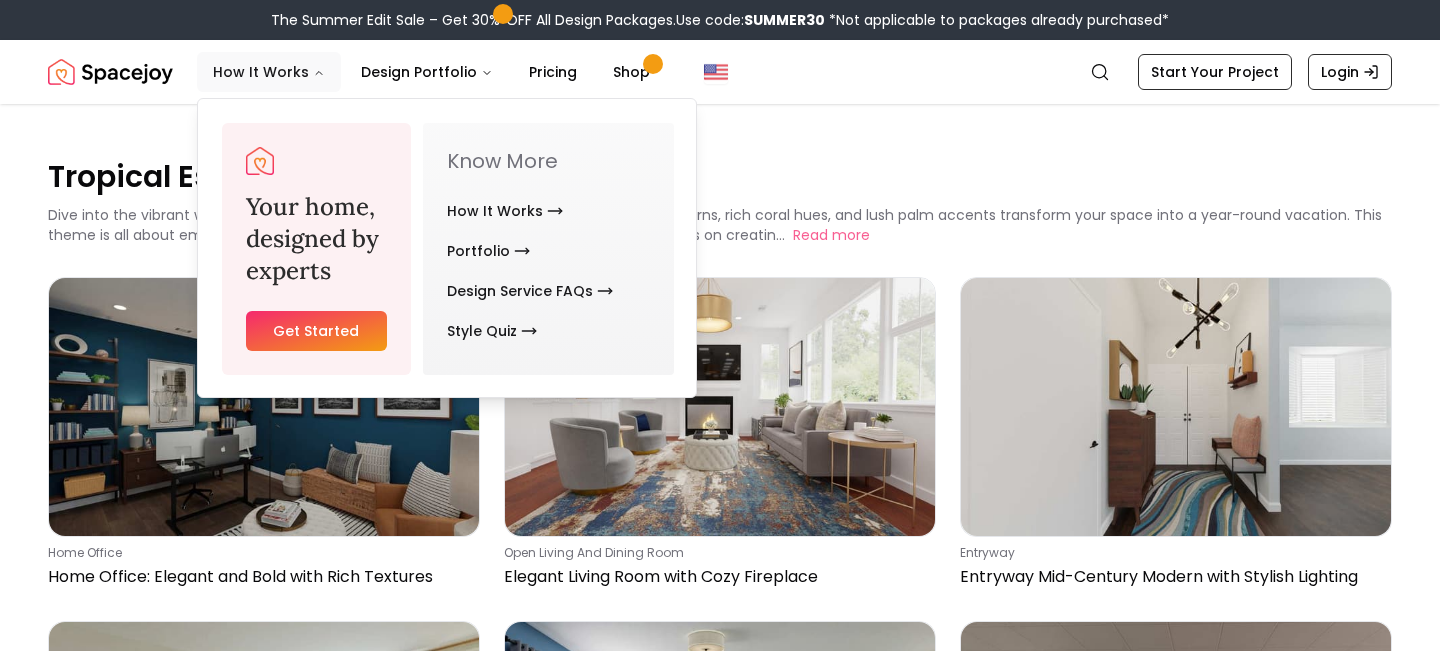 click on "How It Works" at bounding box center [269, 72] 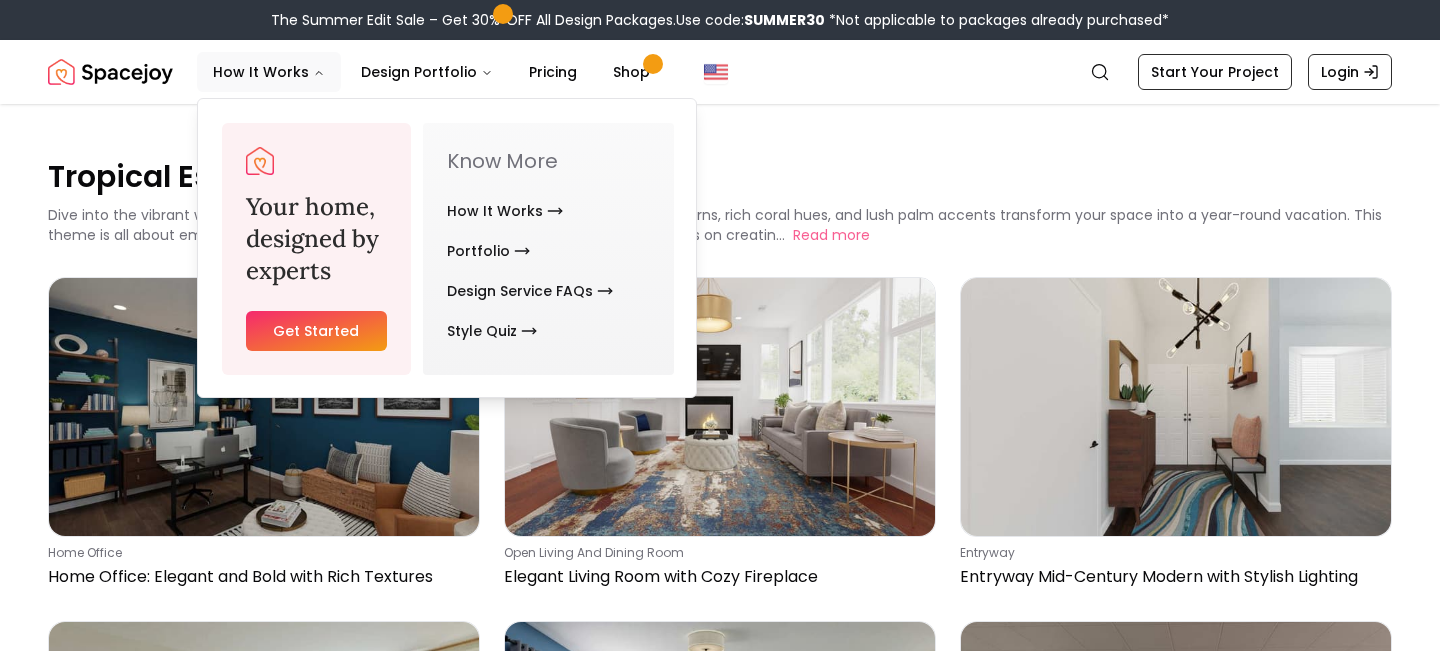 click at bounding box center (110, 72) 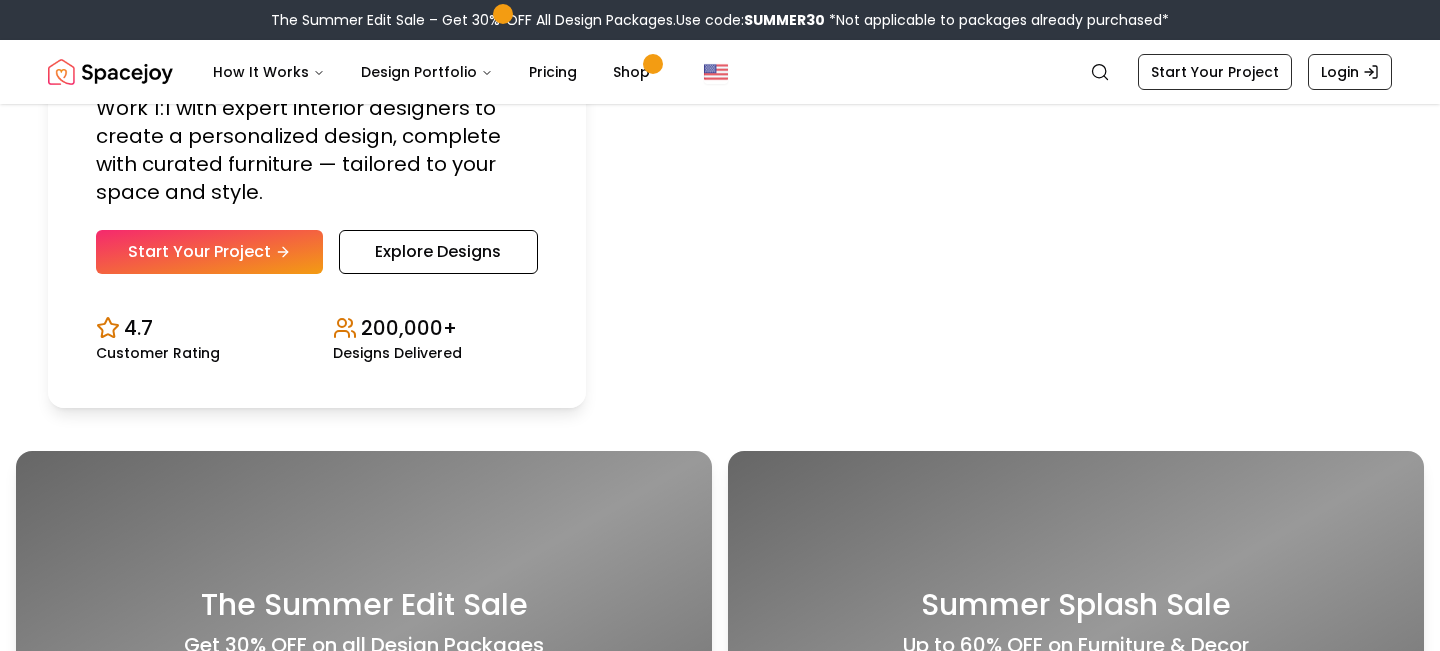 scroll, scrollTop: 292, scrollLeft: 0, axis: vertical 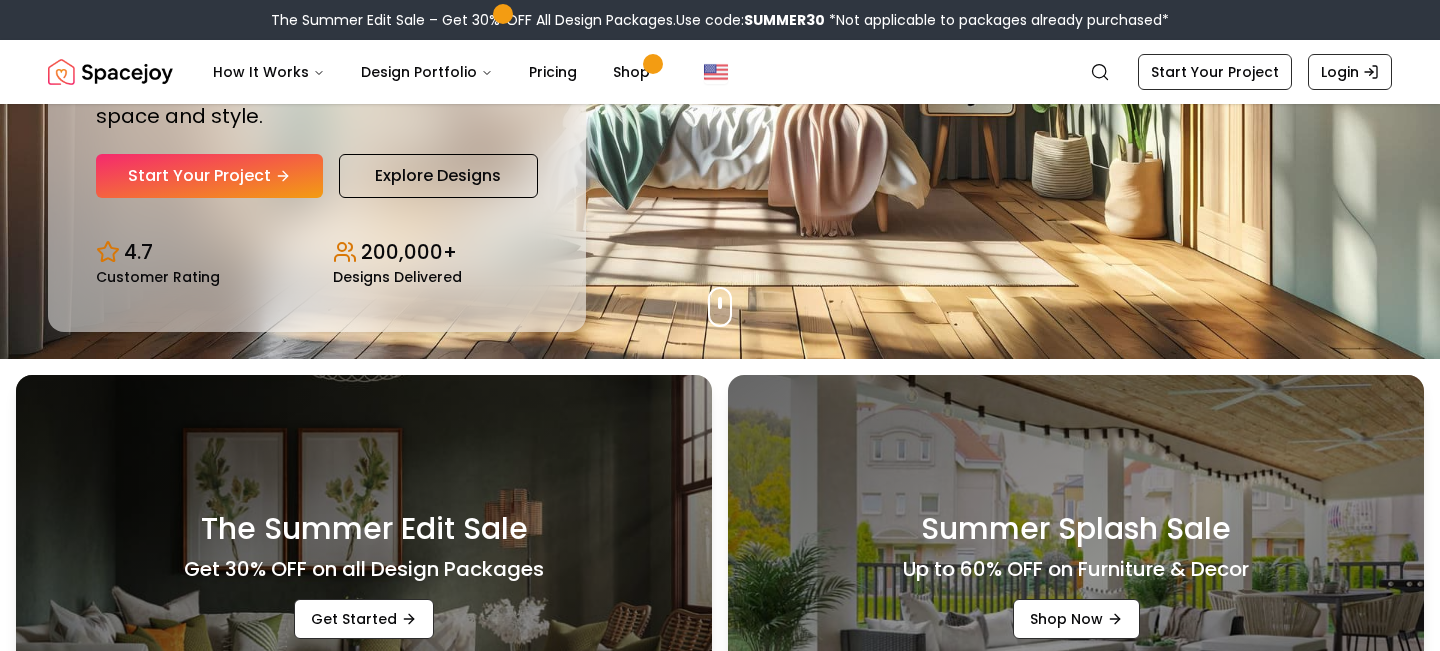 click on "How It Works   Design Portfolio   Pricing Shop" at bounding box center [625, 72] 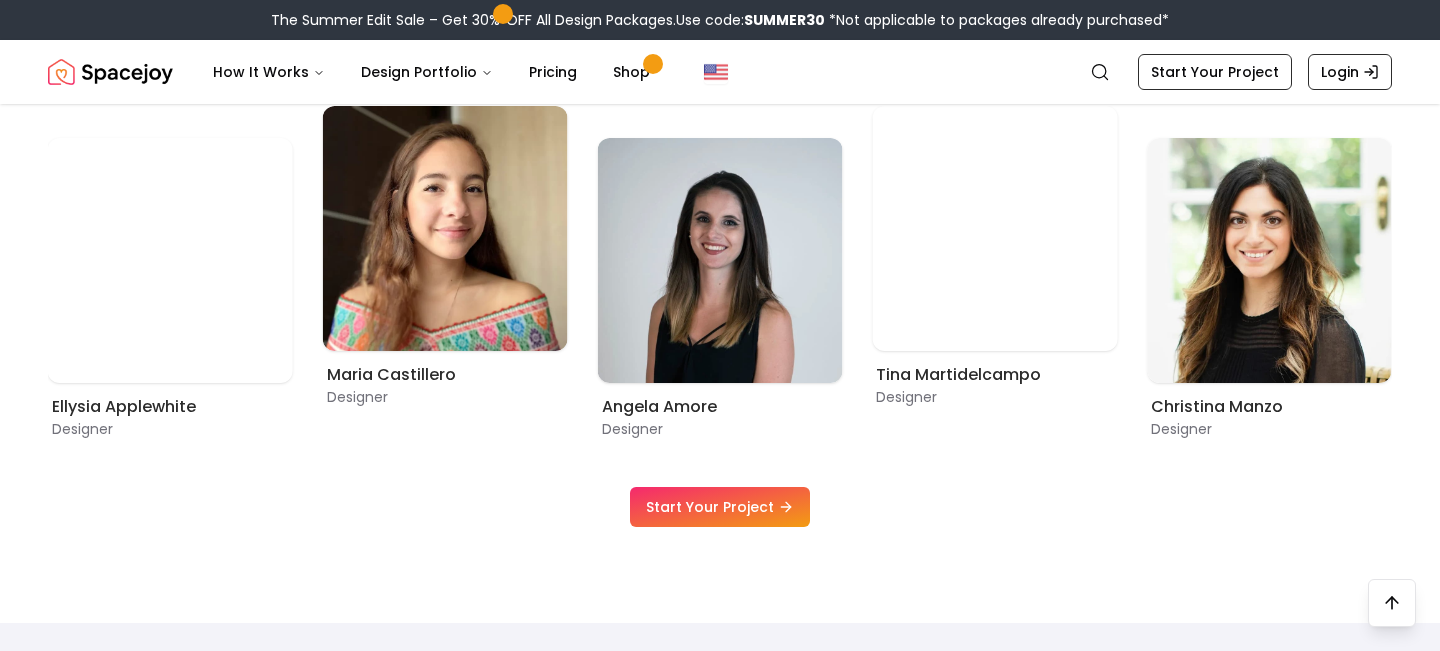 scroll, scrollTop: 1138, scrollLeft: 0, axis: vertical 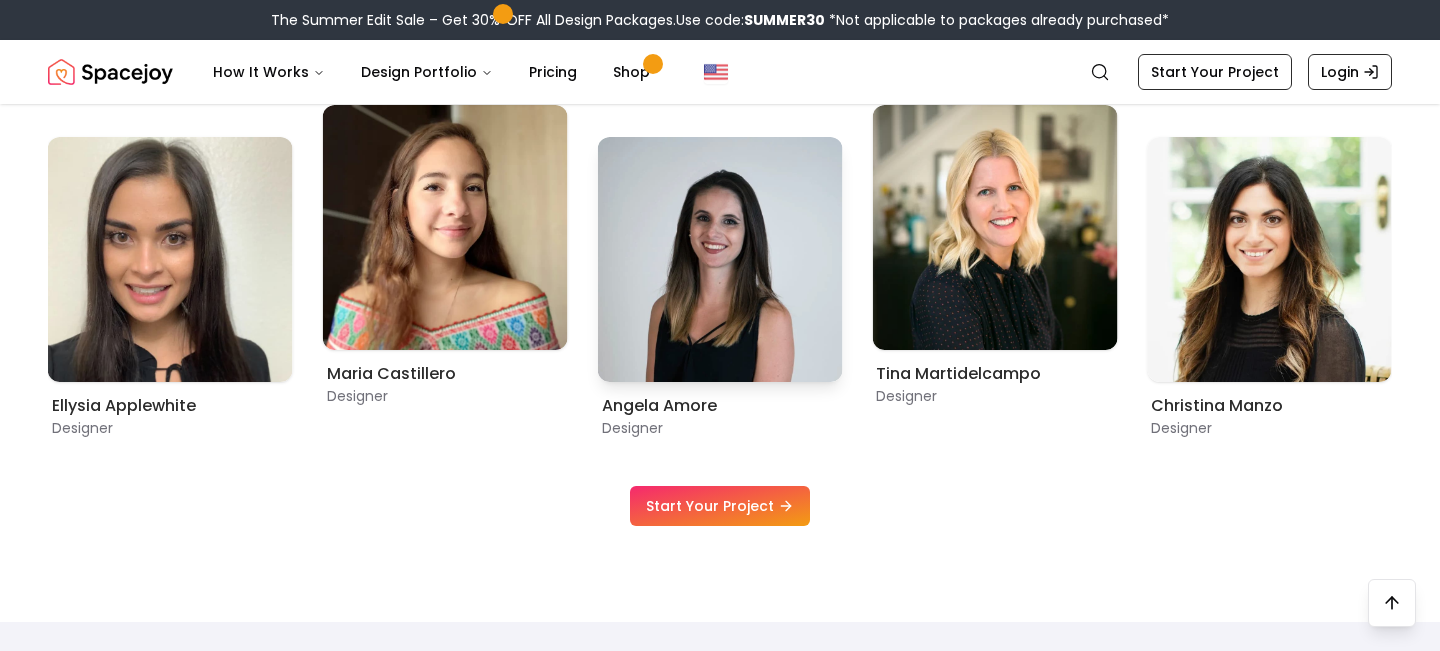 click at bounding box center (720, 259) 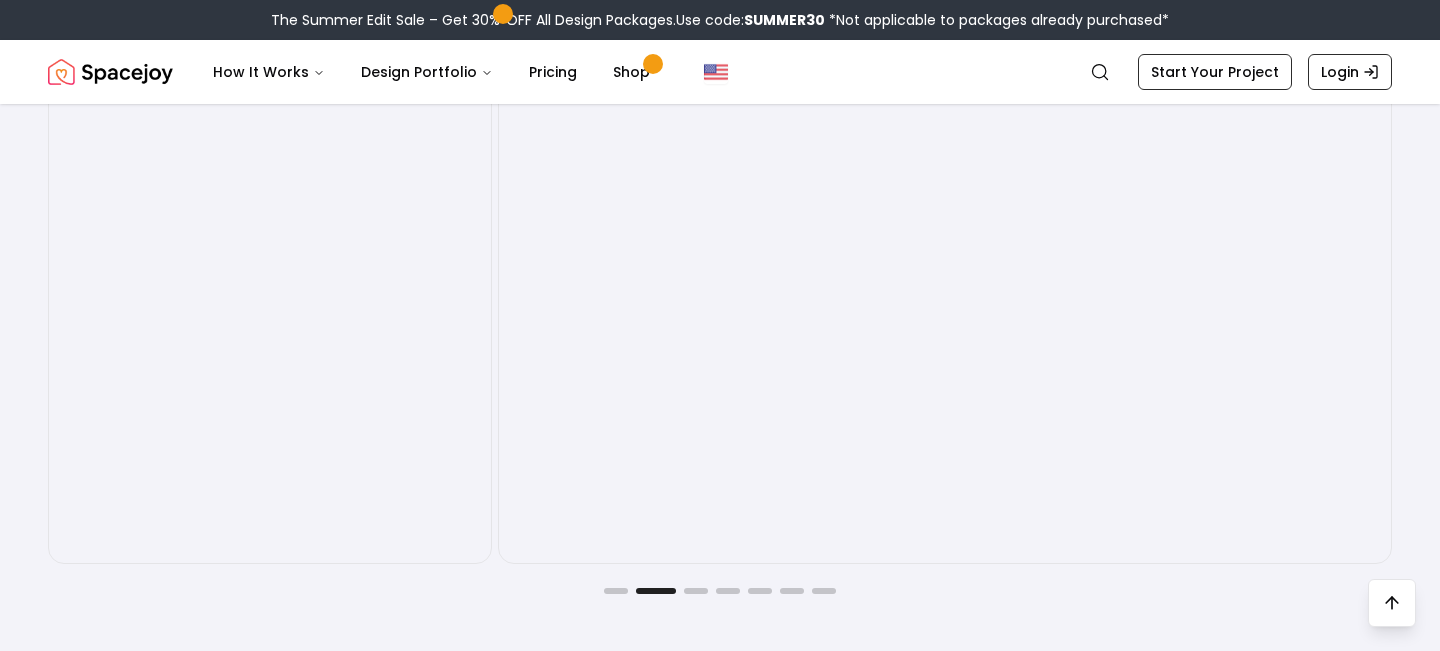 scroll, scrollTop: 3156, scrollLeft: 0, axis: vertical 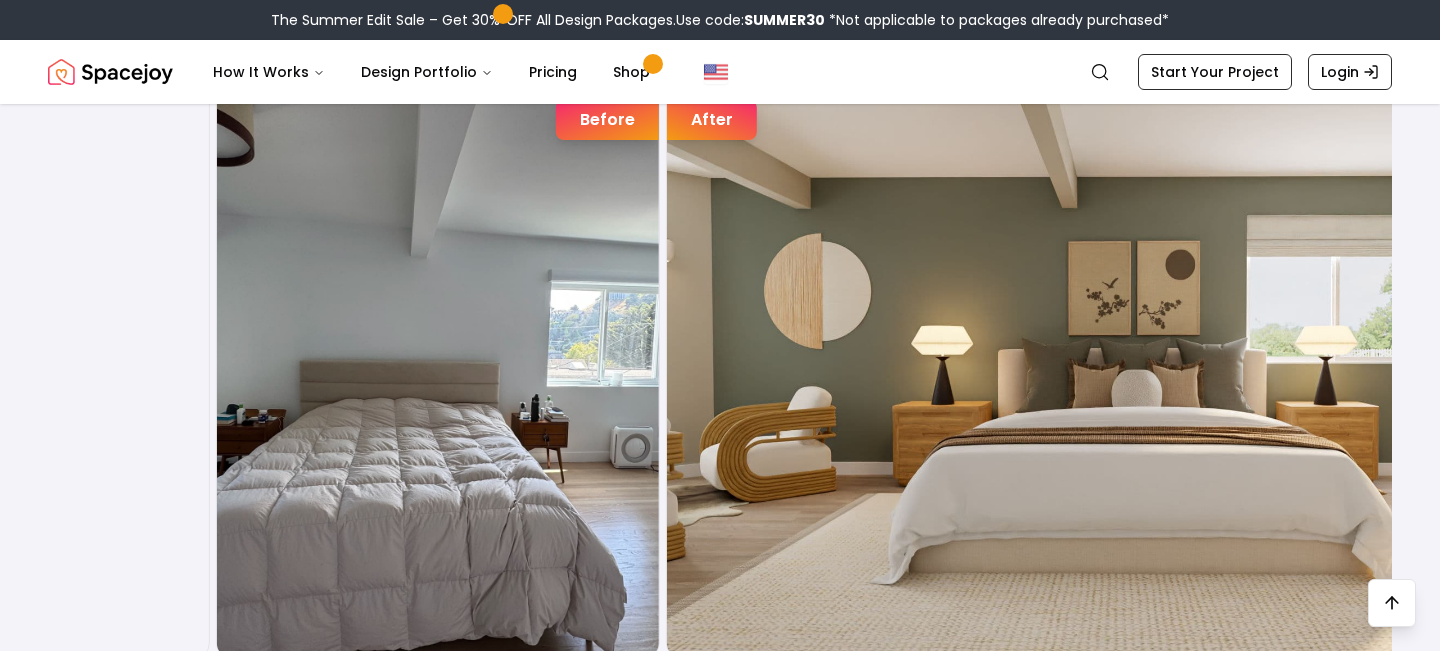 click at bounding box center [1113, 363] 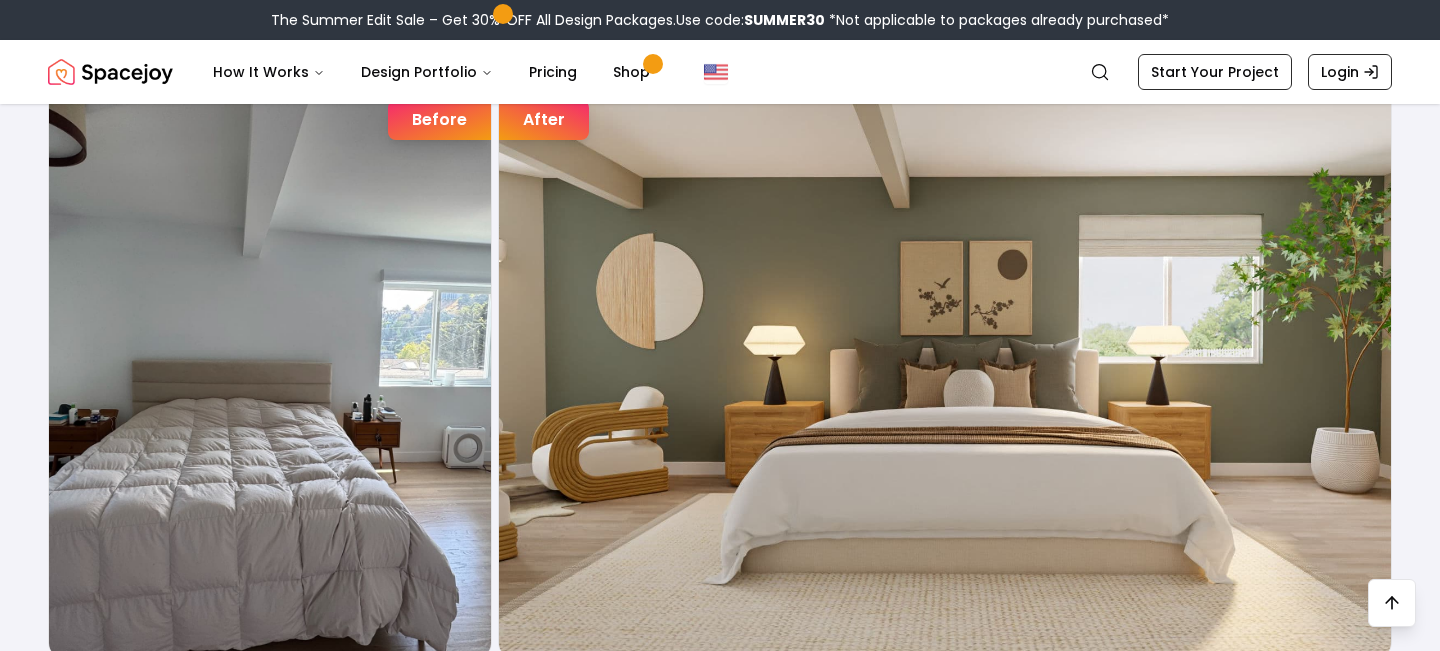 click at bounding box center [945, 363] 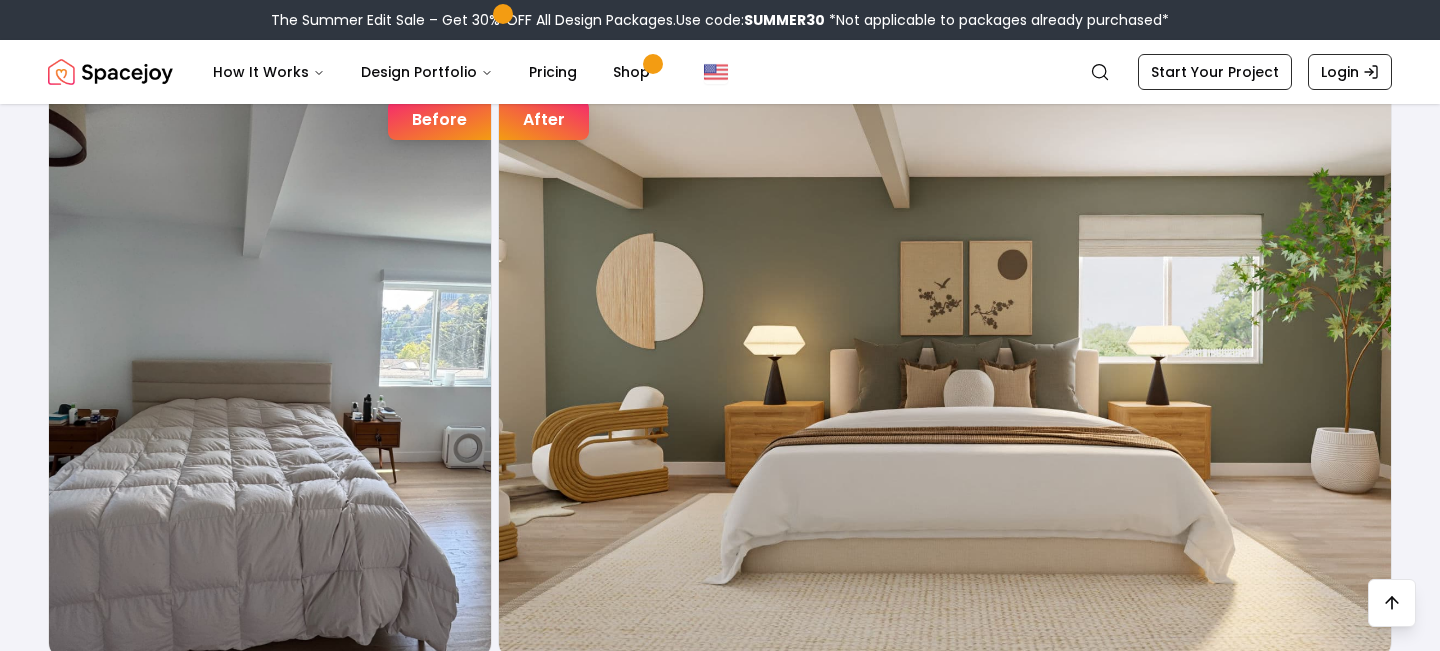 click at bounding box center (945, 363) 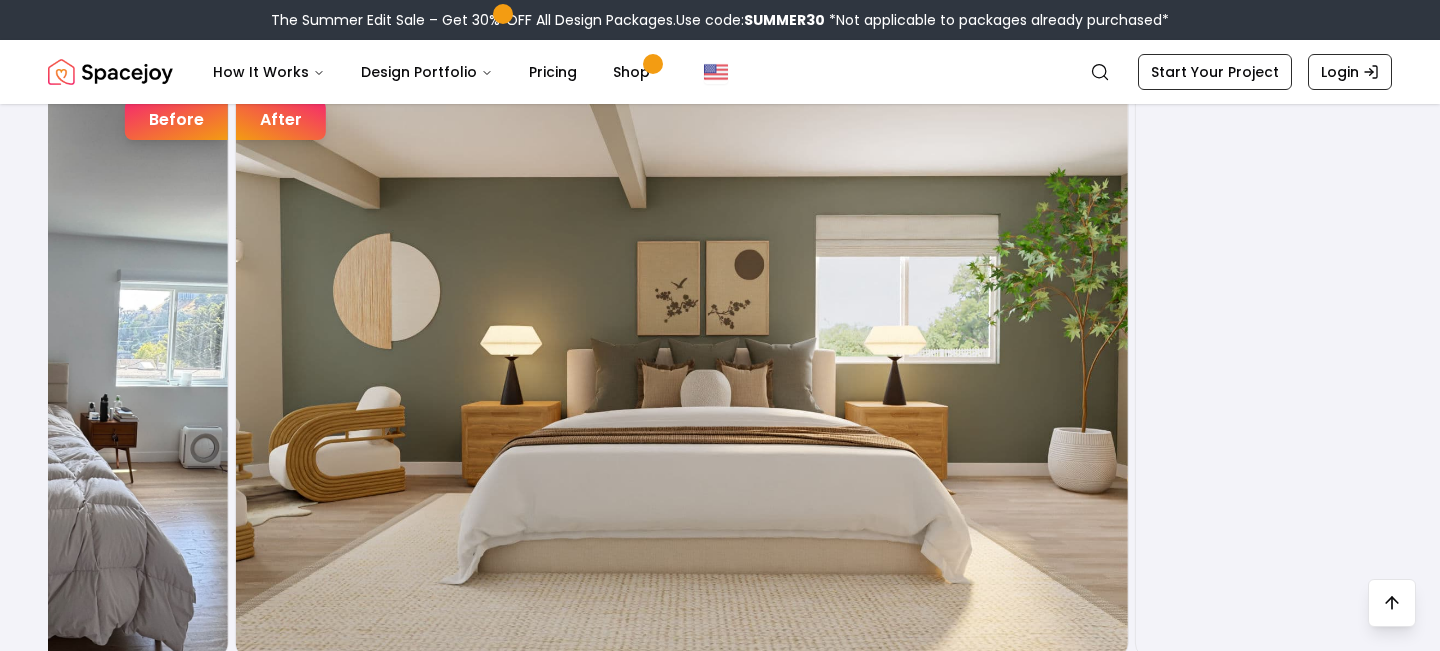 click on "Joyful Befores and Afters Before After Before After Before After Before After Before After Before After Before After" at bounding box center [720, 338] 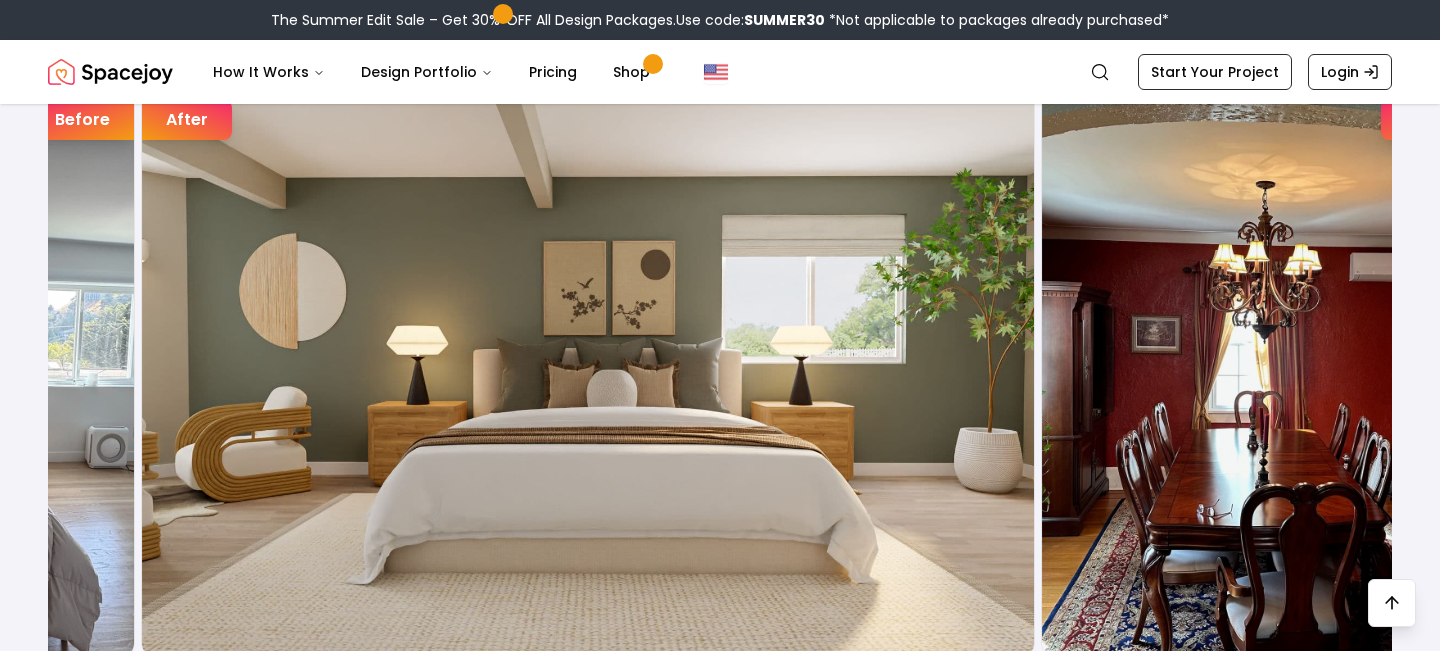 click at bounding box center [588, 363] 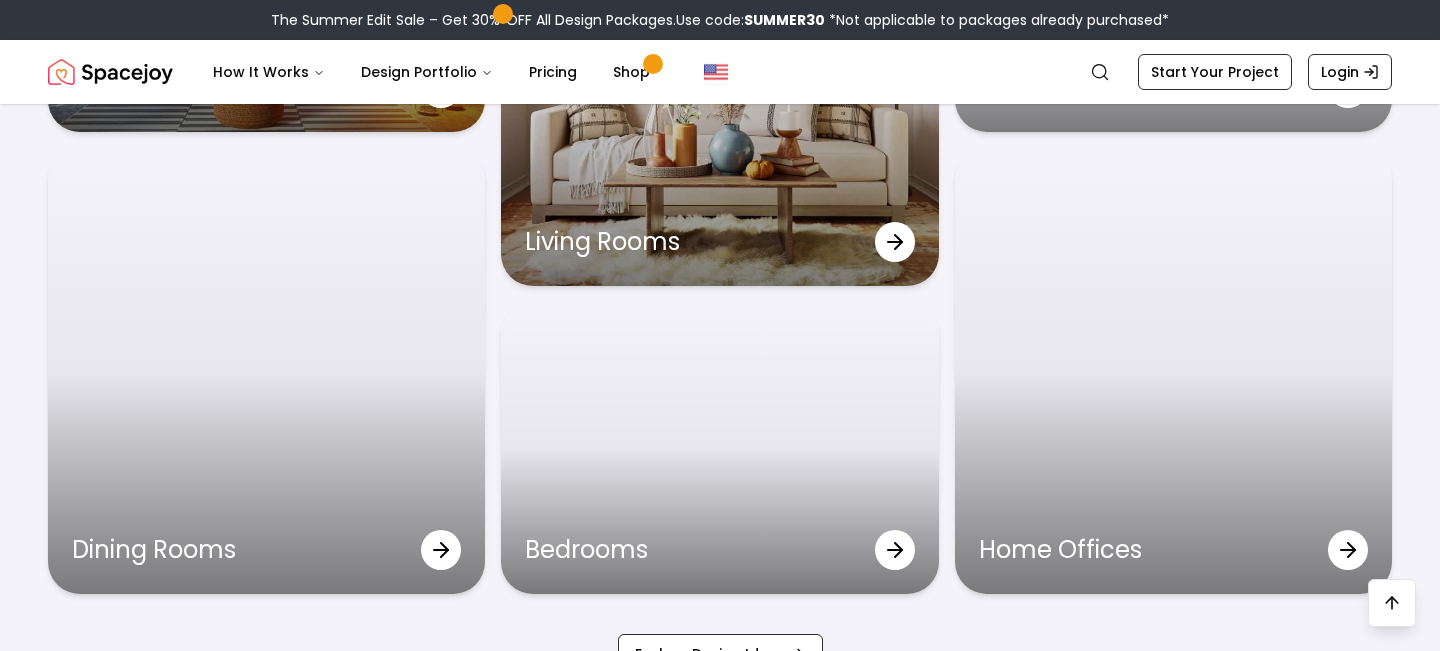scroll, scrollTop: 6324, scrollLeft: 0, axis: vertical 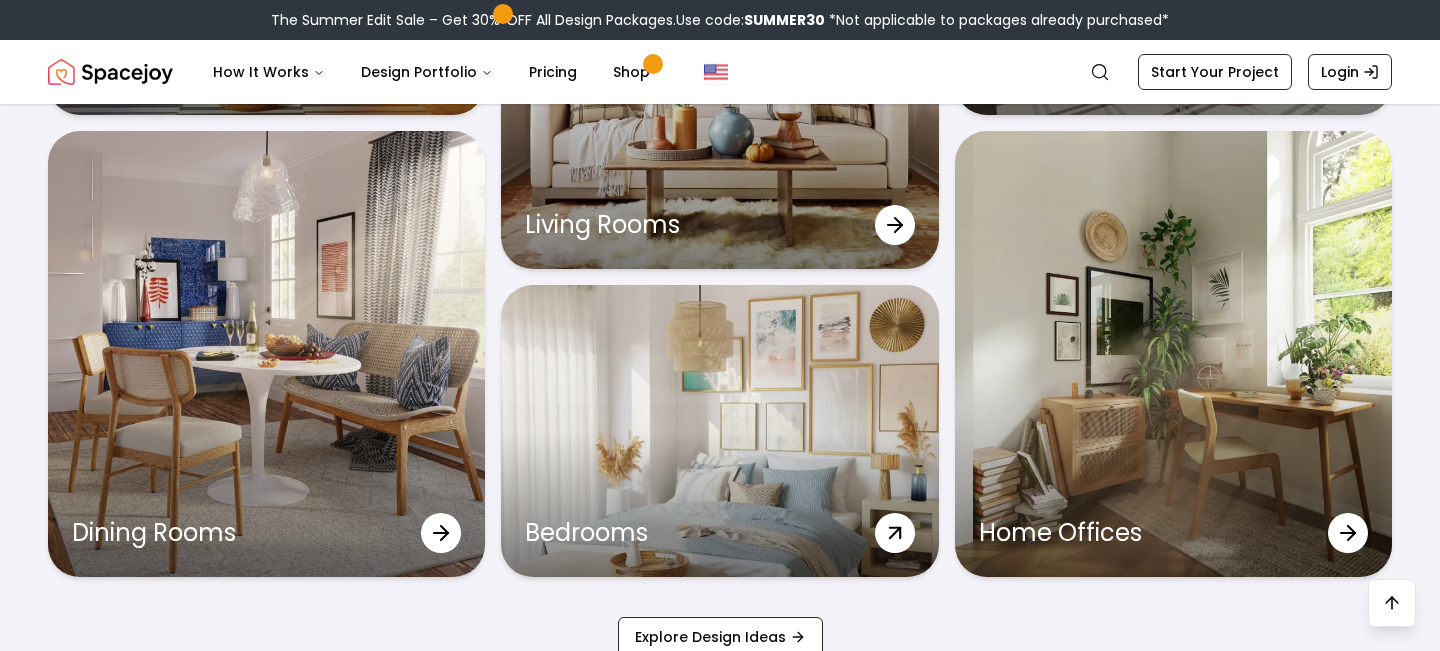 click on "Bedrooms" at bounding box center [719, 431] 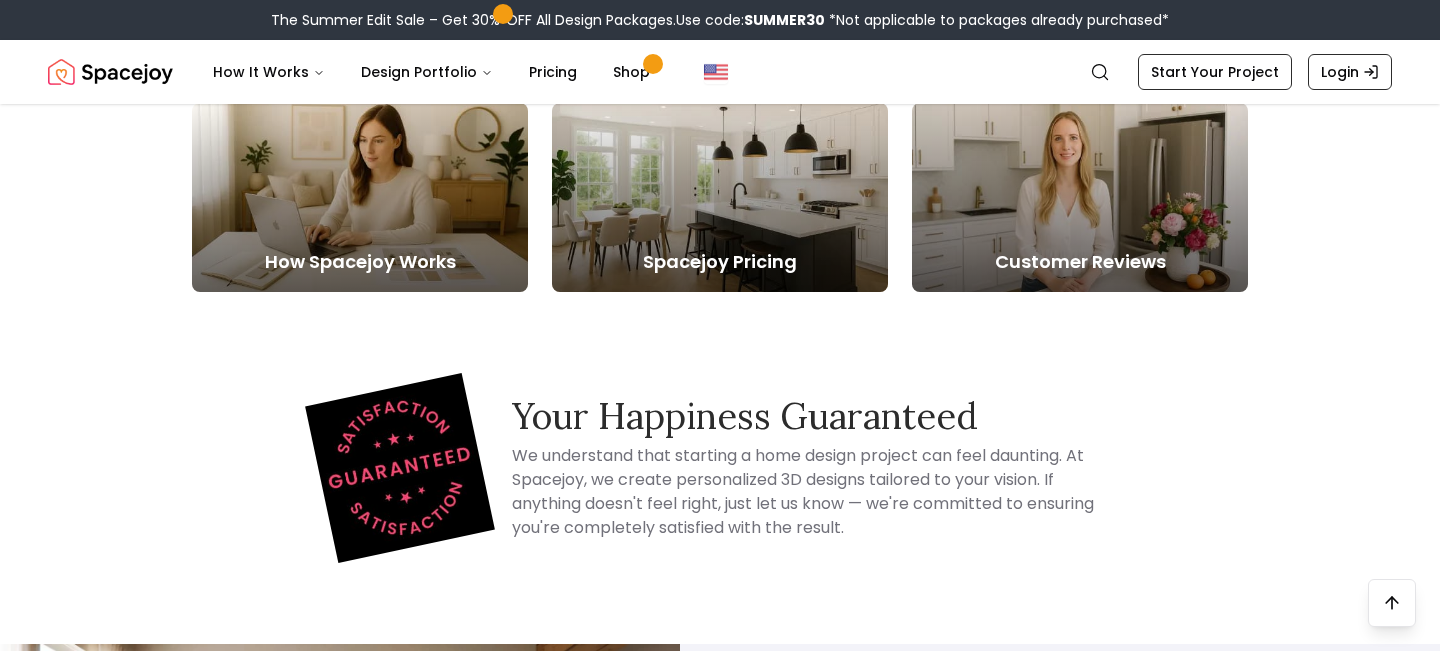 scroll, scrollTop: 3694, scrollLeft: 0, axis: vertical 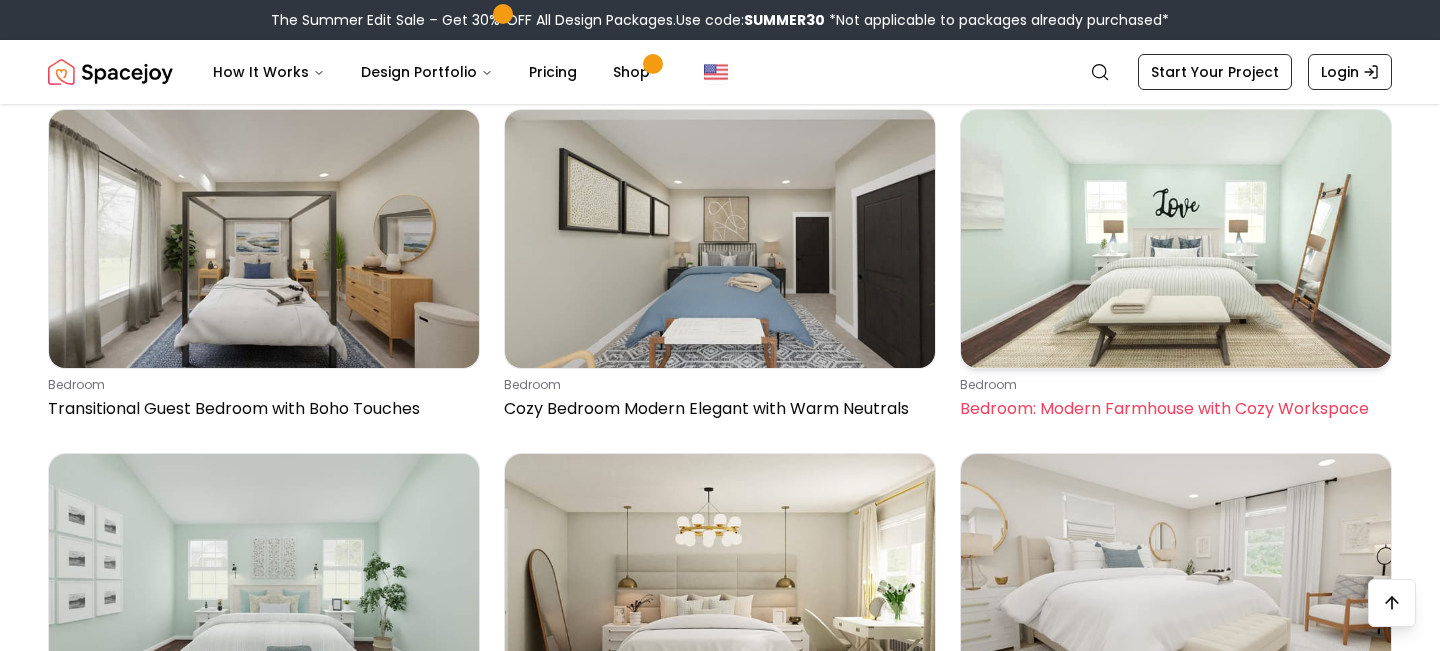 click at bounding box center (1176, 239) 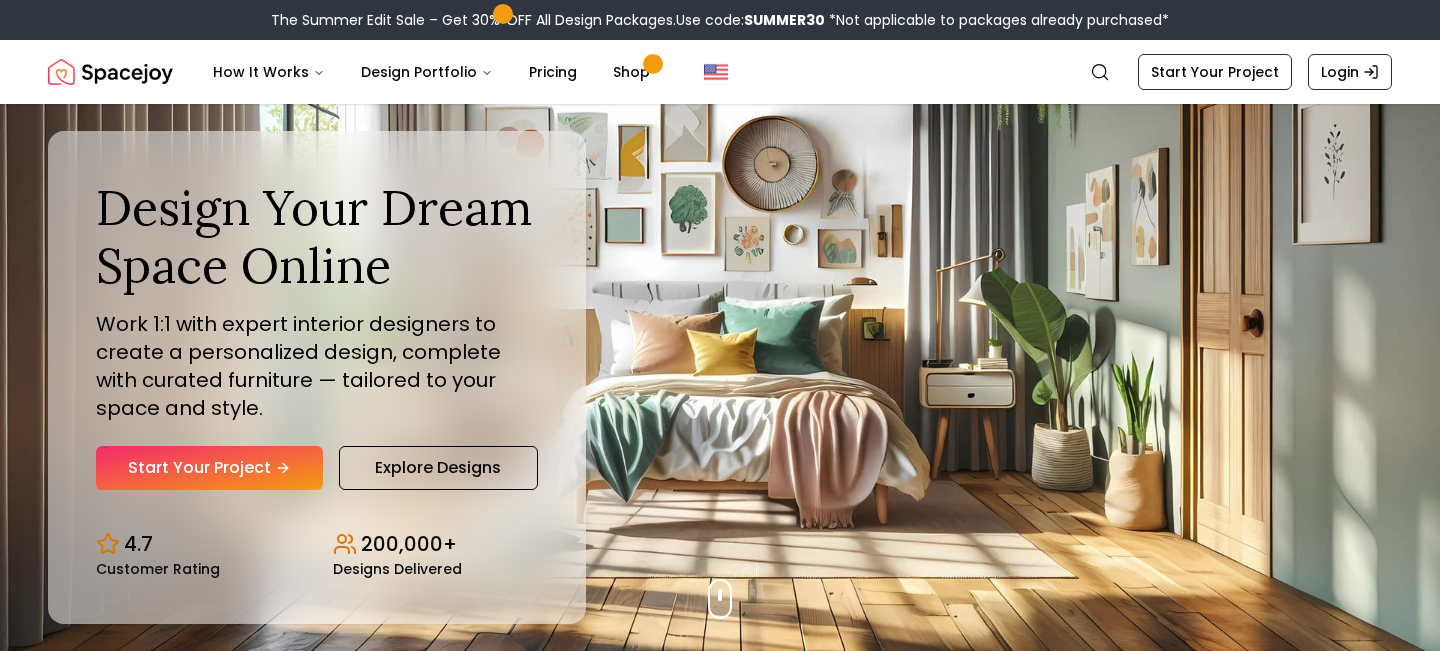 scroll, scrollTop: 0, scrollLeft: 0, axis: both 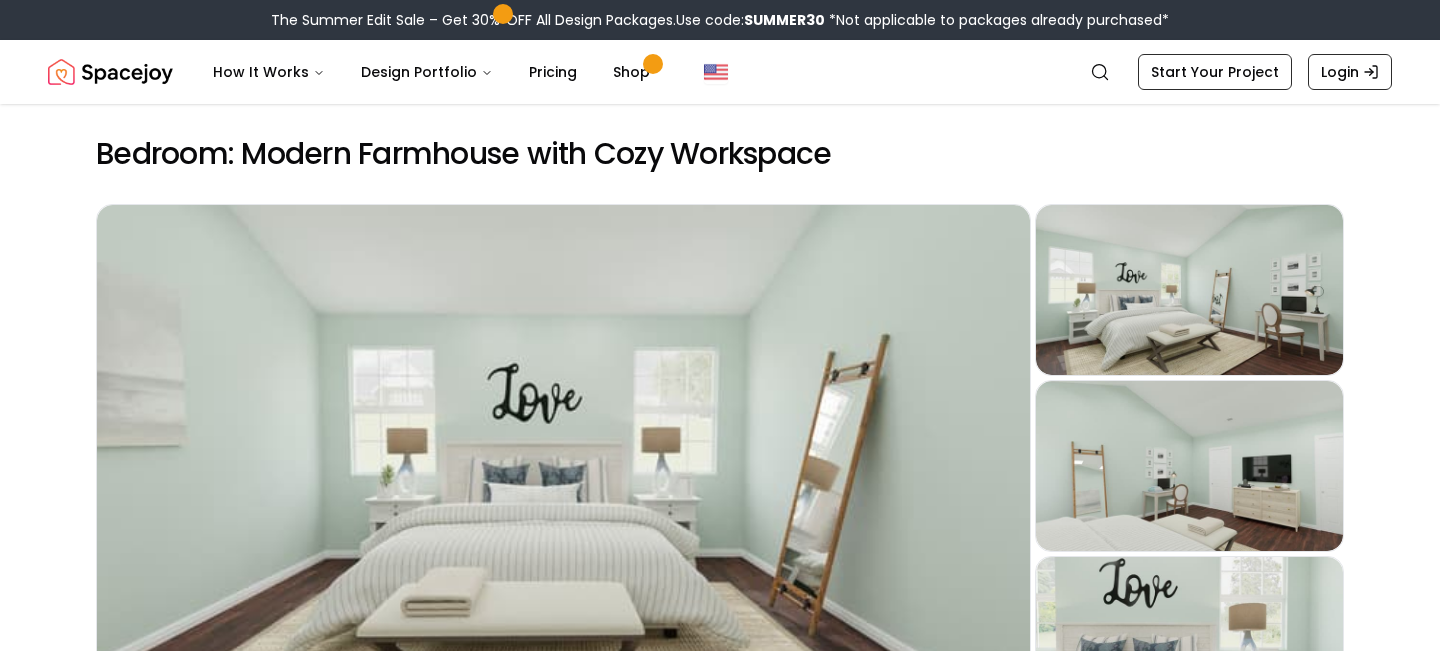 click on "Bedroom: Modern Farmhouse with Cozy Workspace Preview Preview Preview Preview Imagine stepping into a space where soft, calming tones meet rustic charm and functional design. This bedroom exudes a modern farmhouse vibe with its light green walls and rich, dark wood floors. The ... Read more Pinterest Instagram Facebook Start Your Project   Shop the look Mannion Solid Wood Platform Bed-King $808.00 Shop Now Livingston Nightstand $419.99 Shop Now Dashing Stripes Pillow No Insert-24"x24" $68.00 Shop Now Kira Pillow-20"x14" $74.00 Shop Now Erik Cotton Throw $180.00 Shop Now Costa Nova Pillow Cover $118.00 Shop Now Bridger Pillow Cover No insert 24"x24" $148.00 Shop Now Accent Pillow Midnight Blue Floral $59.00 Shop Now Pure Linen Pinstripe Warm White King Duvet Cover $239.00 Shop Now Gia Handmade Flatweave Jute Sisal Natural Area Rug-8'6''x11'6'' $349.99 Shop Now Pastel Seascape II by Christy Mckee Wrapped Canvas Unframed-40"x60" $276.00 Shop Now Sydnor Willow Place Six Drawer Double Dresser $521.00 Shop Now" at bounding box center (720, 3319) 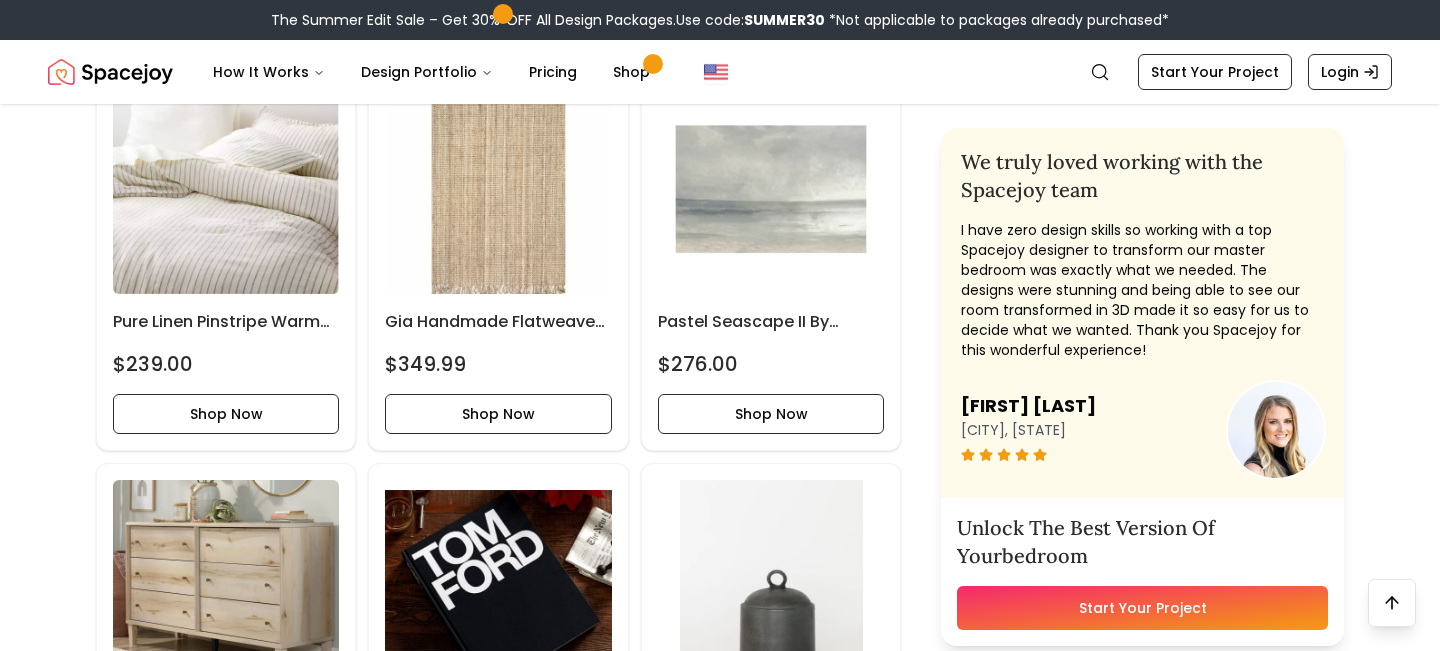 scroll, scrollTop: 2105, scrollLeft: 0, axis: vertical 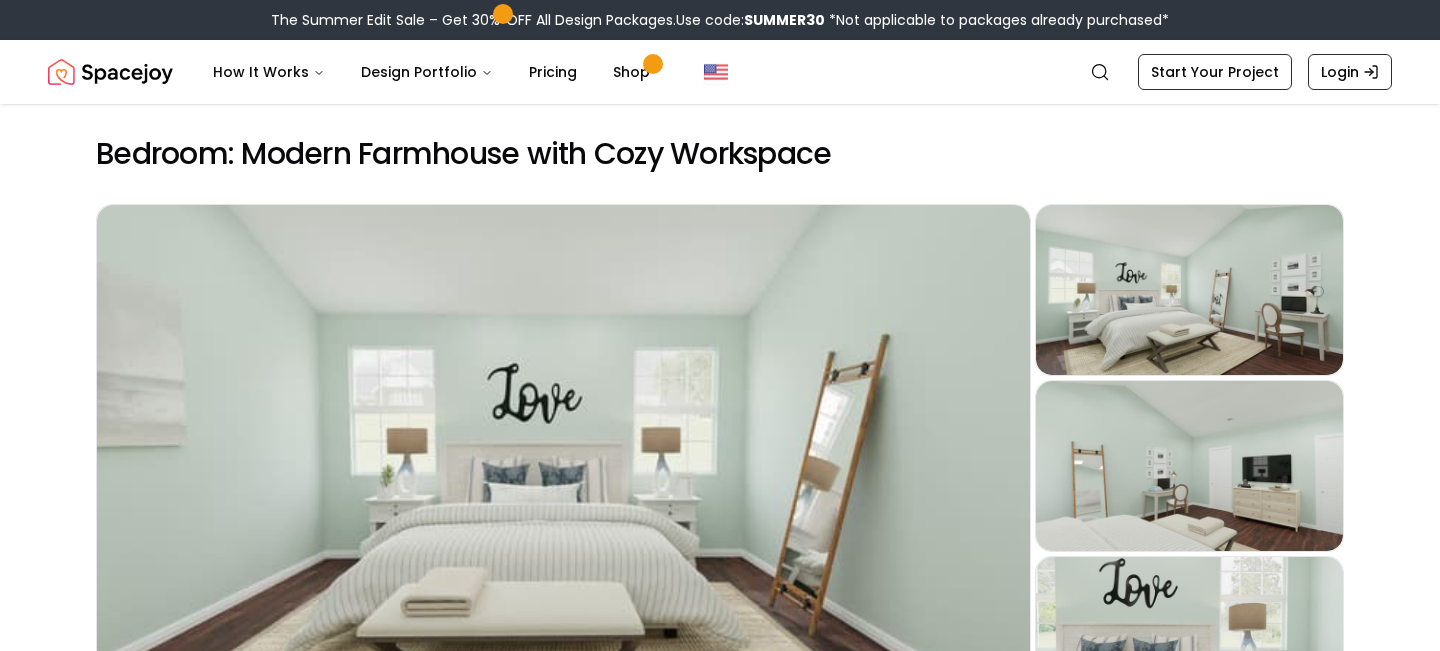 click on "Bedroom: Modern Farmhouse with Cozy Workspace Preview Preview Preview Preview Imagine stepping into a space where soft, calming tones meet rustic charm and functional design. This bedroom exudes a modern farmhouse vibe with its light green walls and rich, dark wood floors. The ... Read more Pinterest Instagram Facebook Start Your Project   Shop the look Mannion Solid Wood Platform Bed-King $808.00 Shop Now Livingston Nightstand $419.99 Shop Now Dashing Stripes Pillow No Insert-24"x24" $68.00 Shop Now Kira Pillow-20"x14" $74.00 Shop Now Erik Cotton Throw $180.00 Shop Now Costa Nova Pillow Cover $118.00 Shop Now Bridger Pillow Cover No insert 24"x24" $148.00 Shop Now Accent Pillow Midnight Blue Floral $59.00 Shop Now Pure Linen Pinstripe Warm White King Duvet Cover $239.00 Shop Now Gia Handmade Flatweave Jute Sisal Natural Area Rug-8'6''x11'6'' $349.99 Shop Now Pastel Seascape II by Christy Mckee Wrapped Canvas Unframed-40"x60" $276.00 Shop Now Sydnor Willow Place Six Drawer Double Dresser $521.00 Shop Now" at bounding box center [720, 3319] 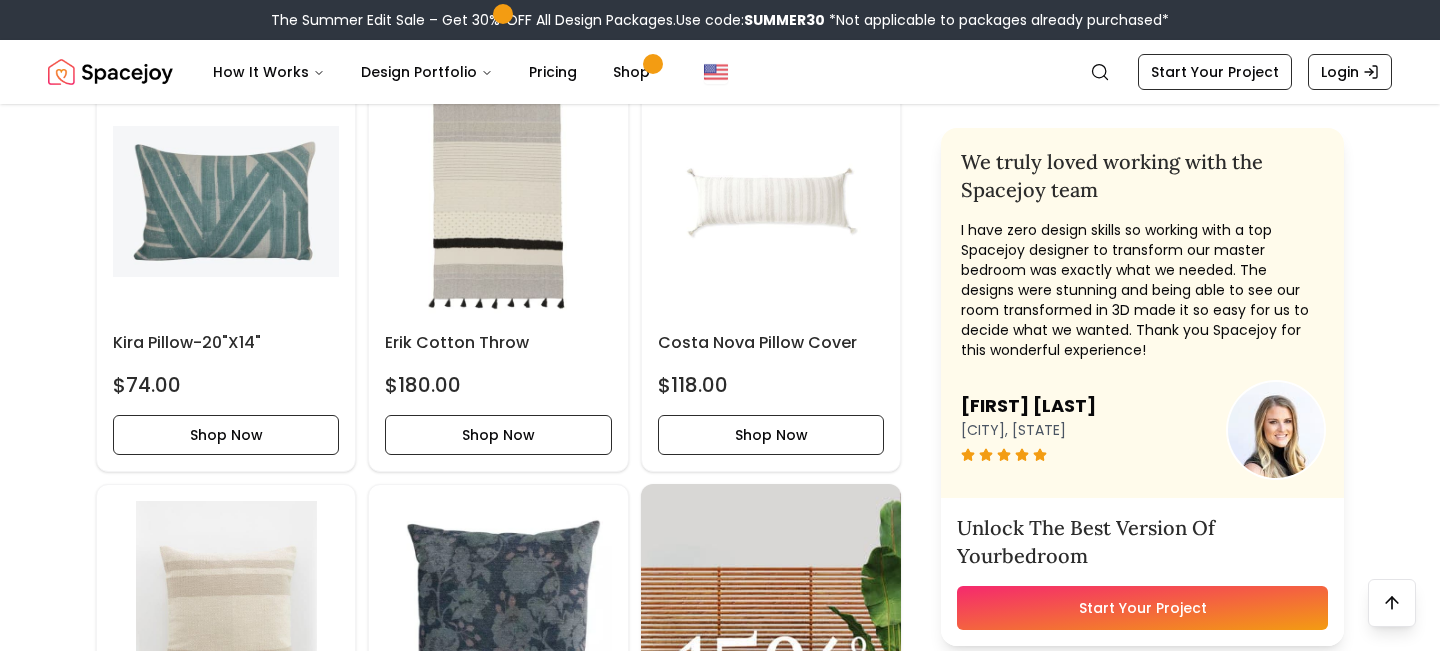 scroll, scrollTop: 1606, scrollLeft: 0, axis: vertical 